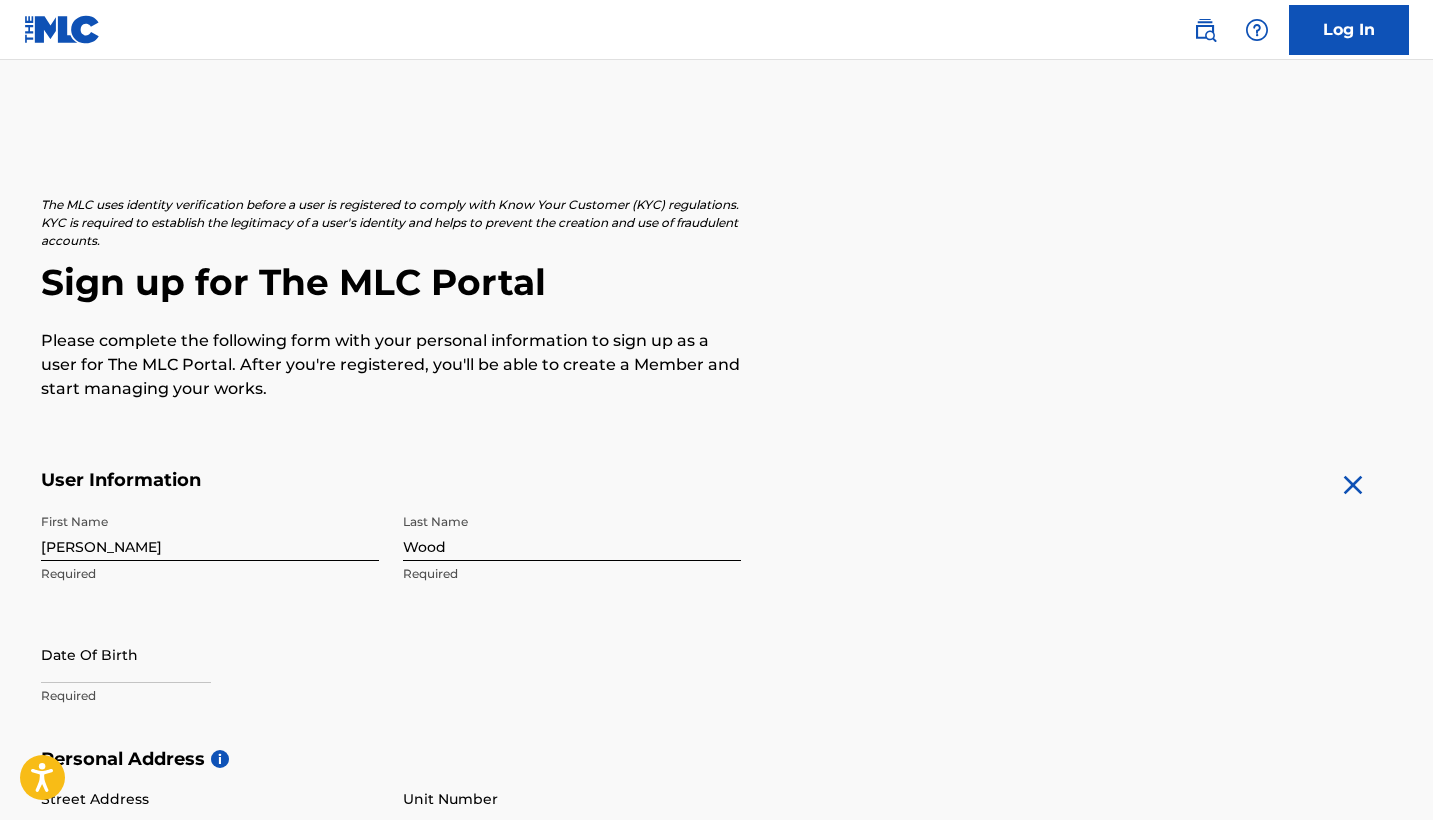 scroll, scrollTop: 400, scrollLeft: 0, axis: vertical 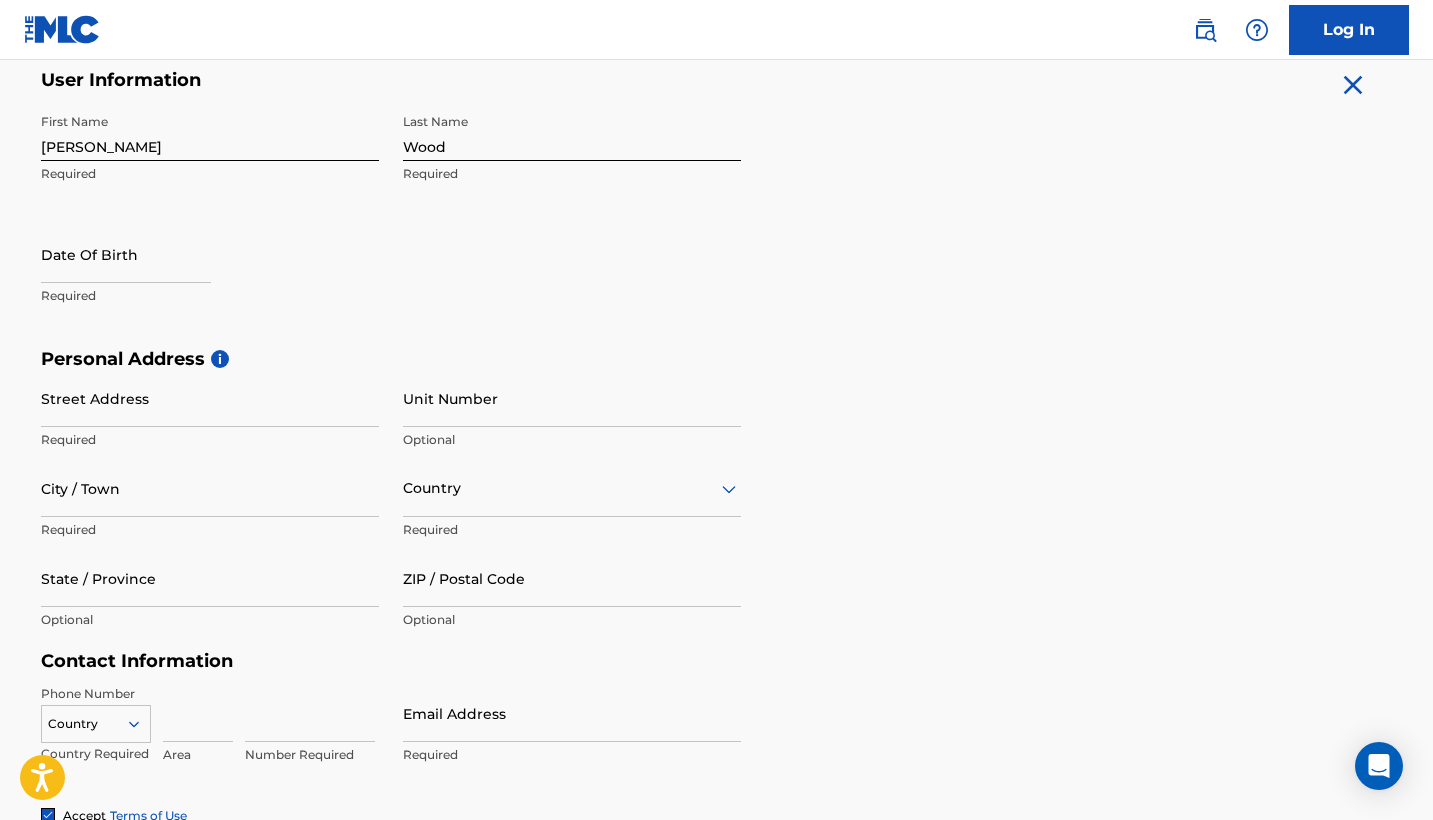 click at bounding box center [126, 254] 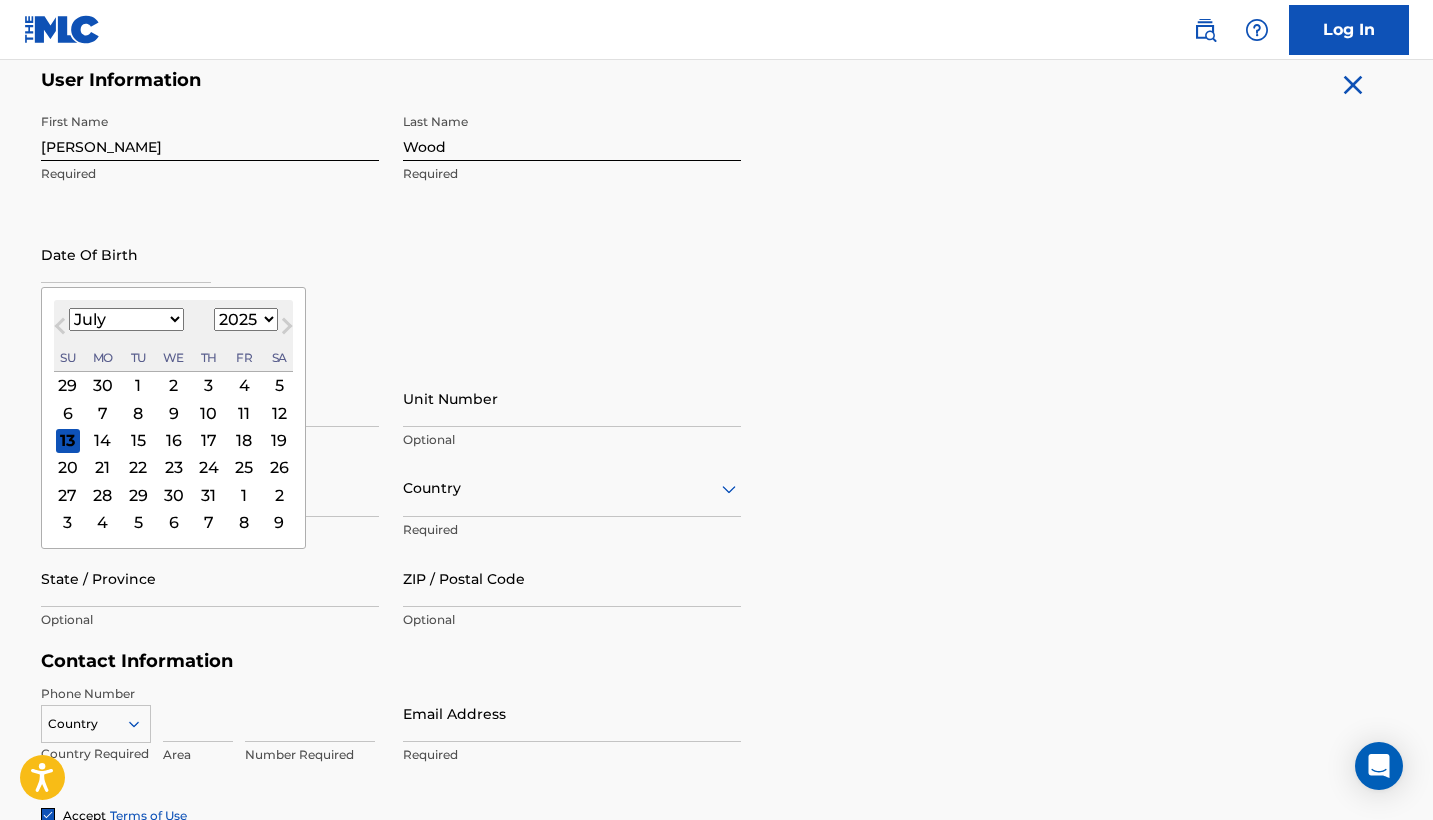select on "1994" 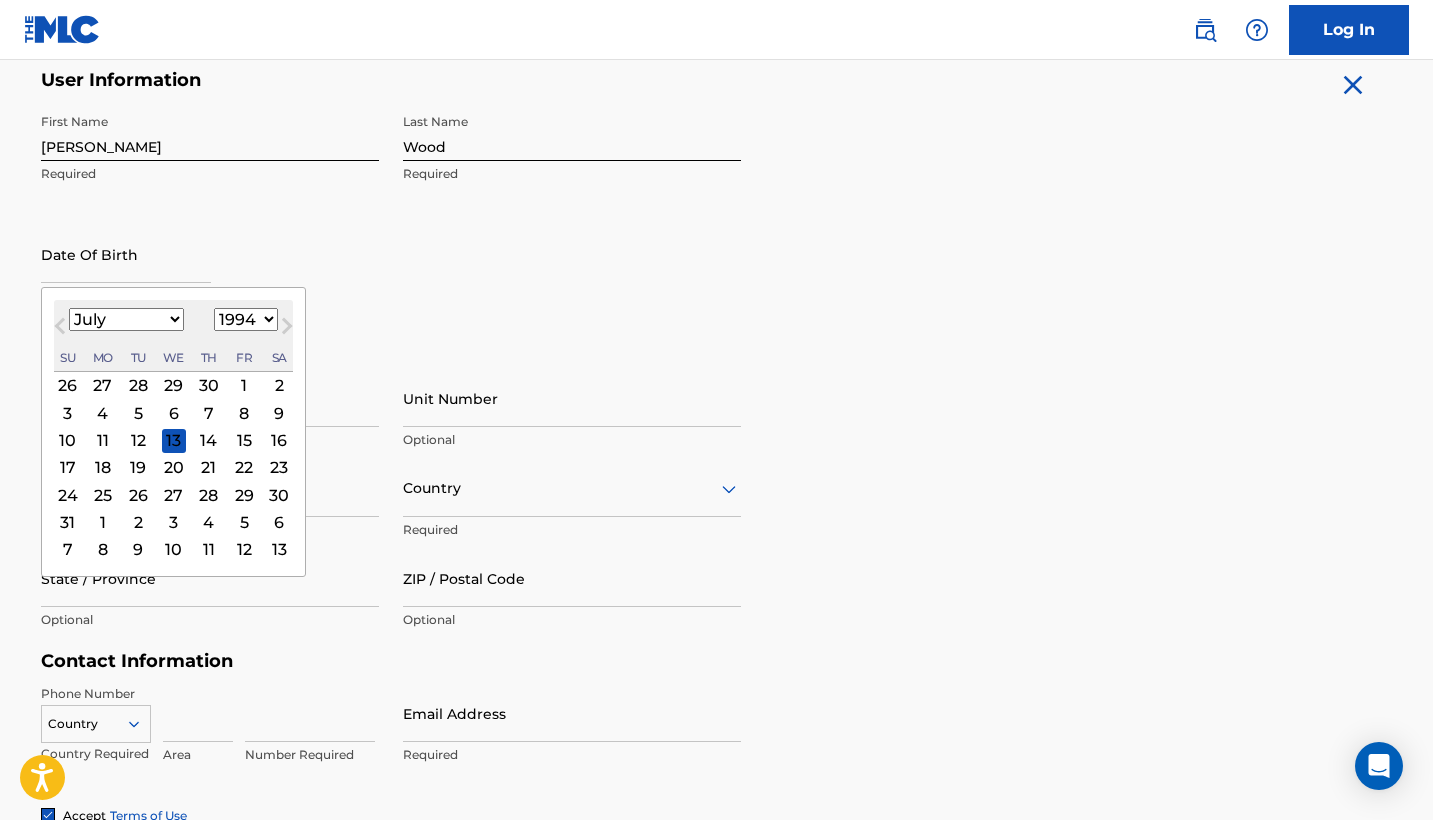 select on "4" 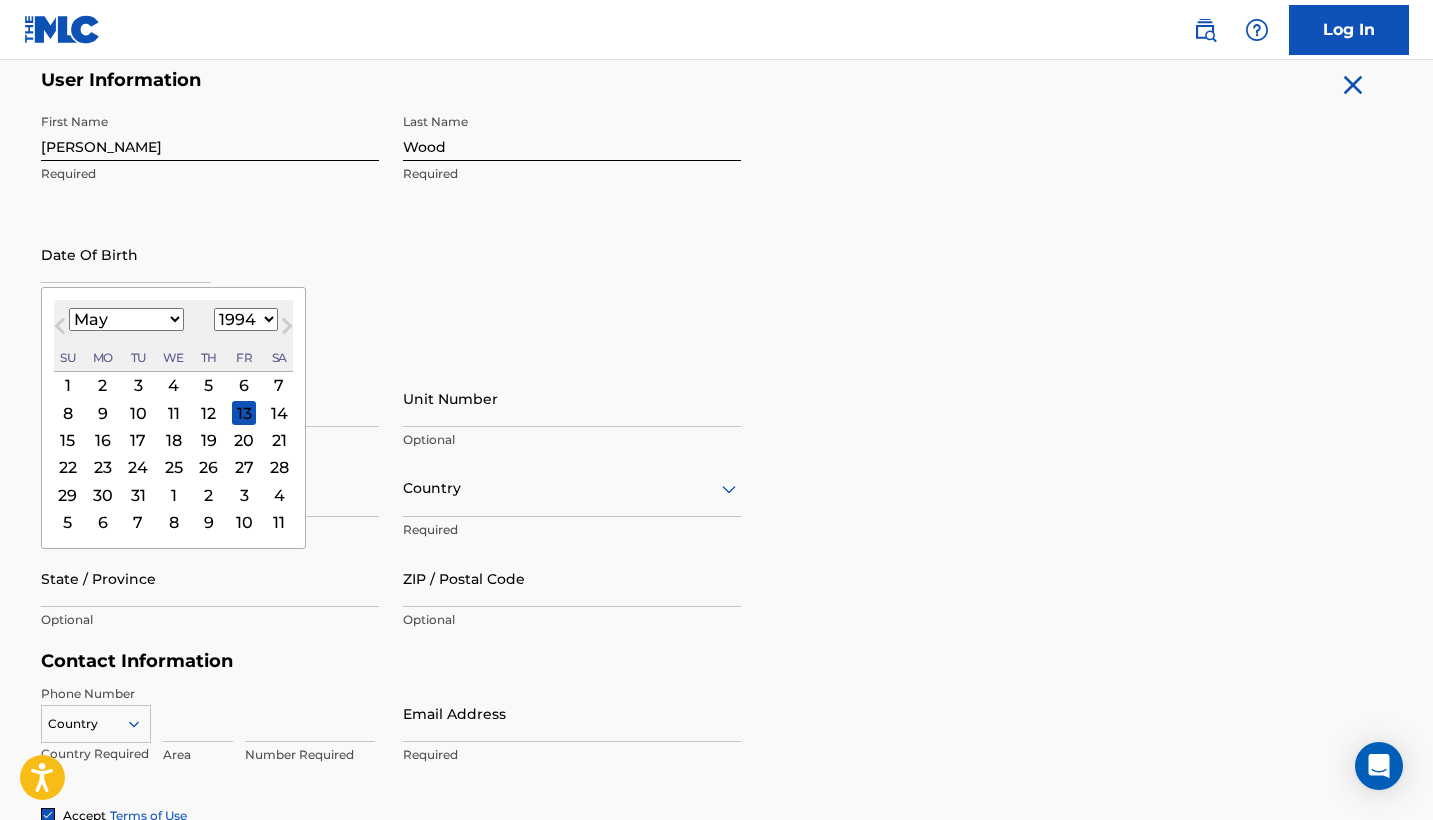 click on "2" at bounding box center [102, 385] 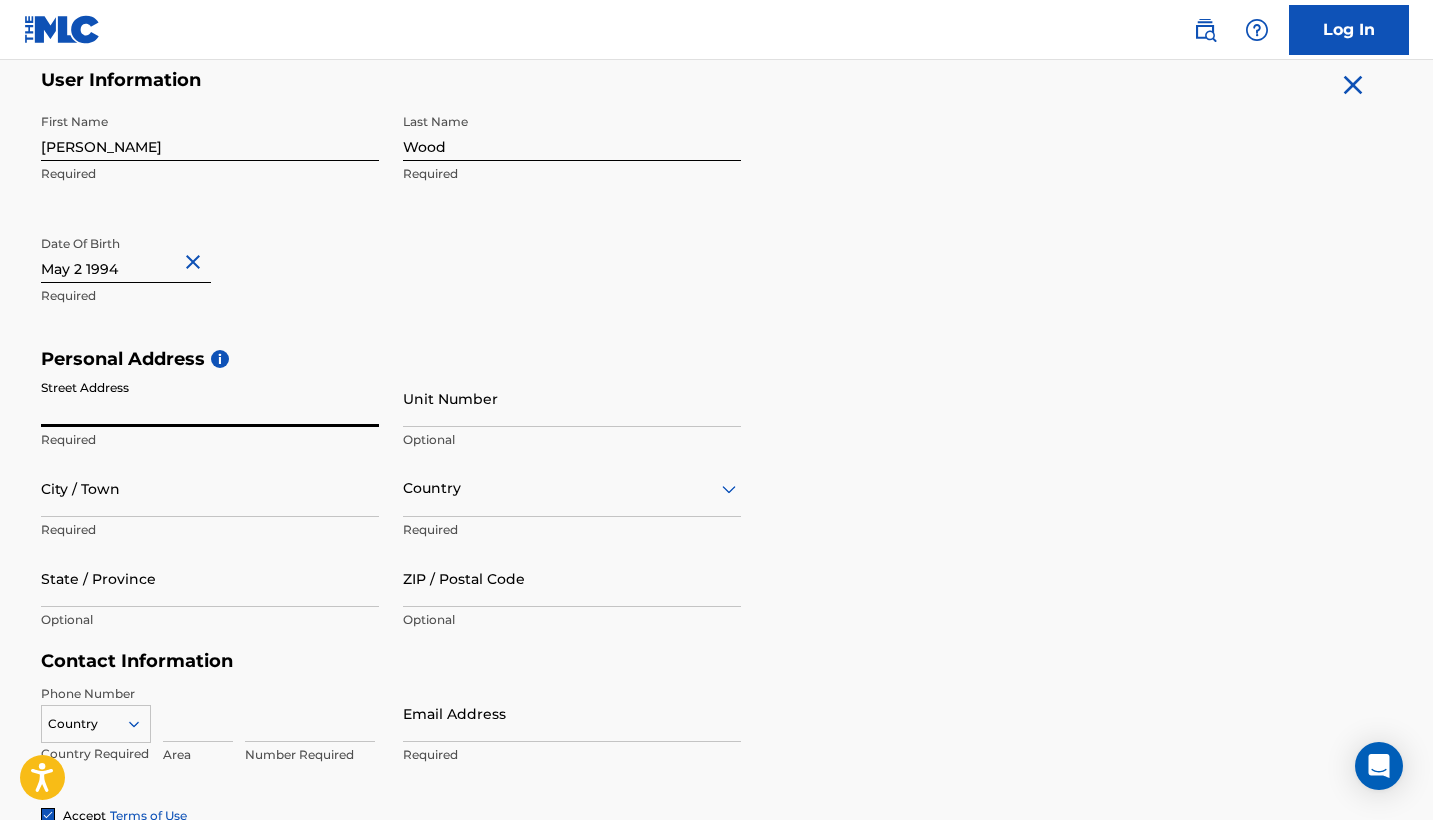 click on "Street Address" at bounding box center [210, 398] 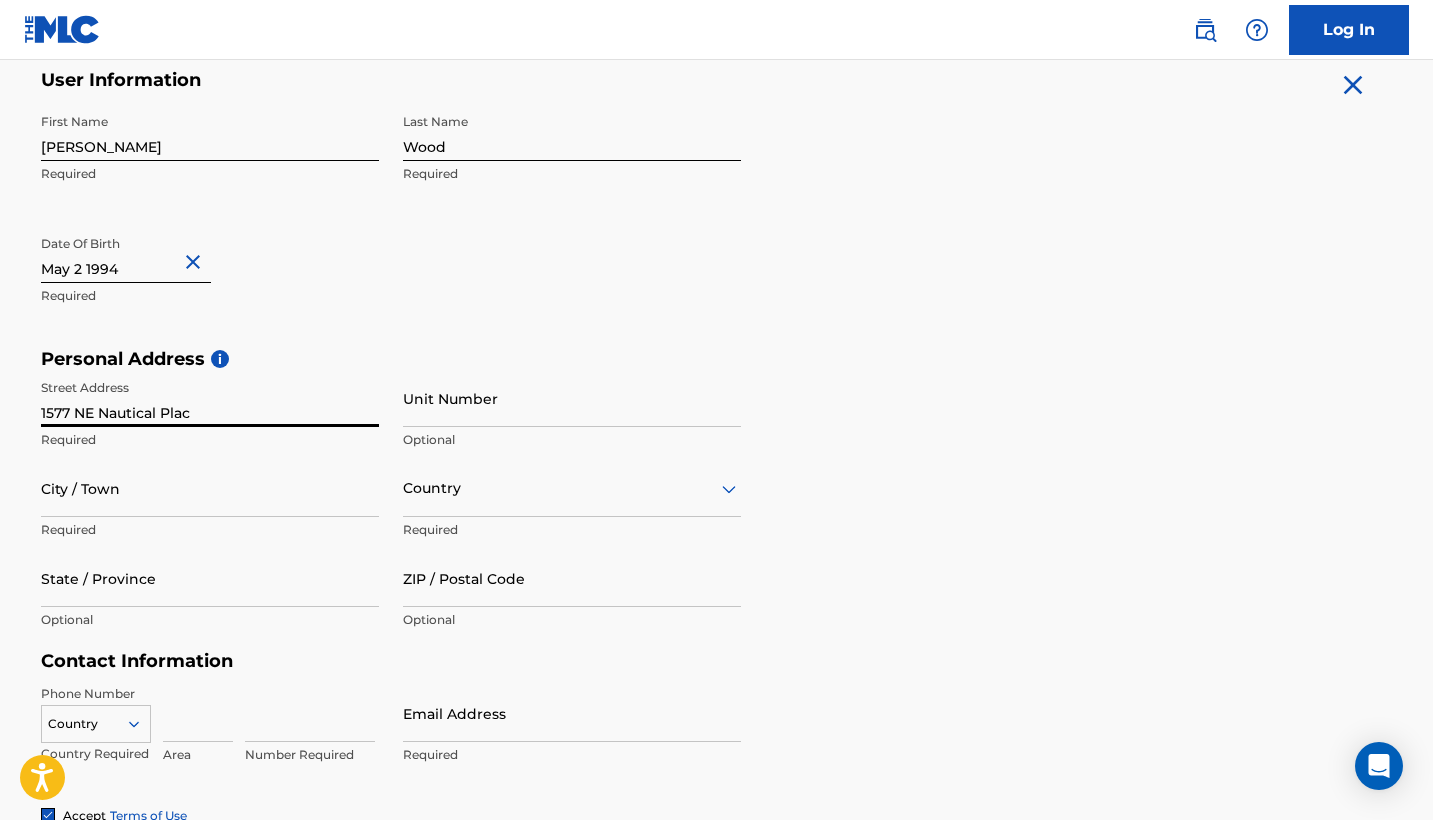 type on "1577 NE Nautical Plac" 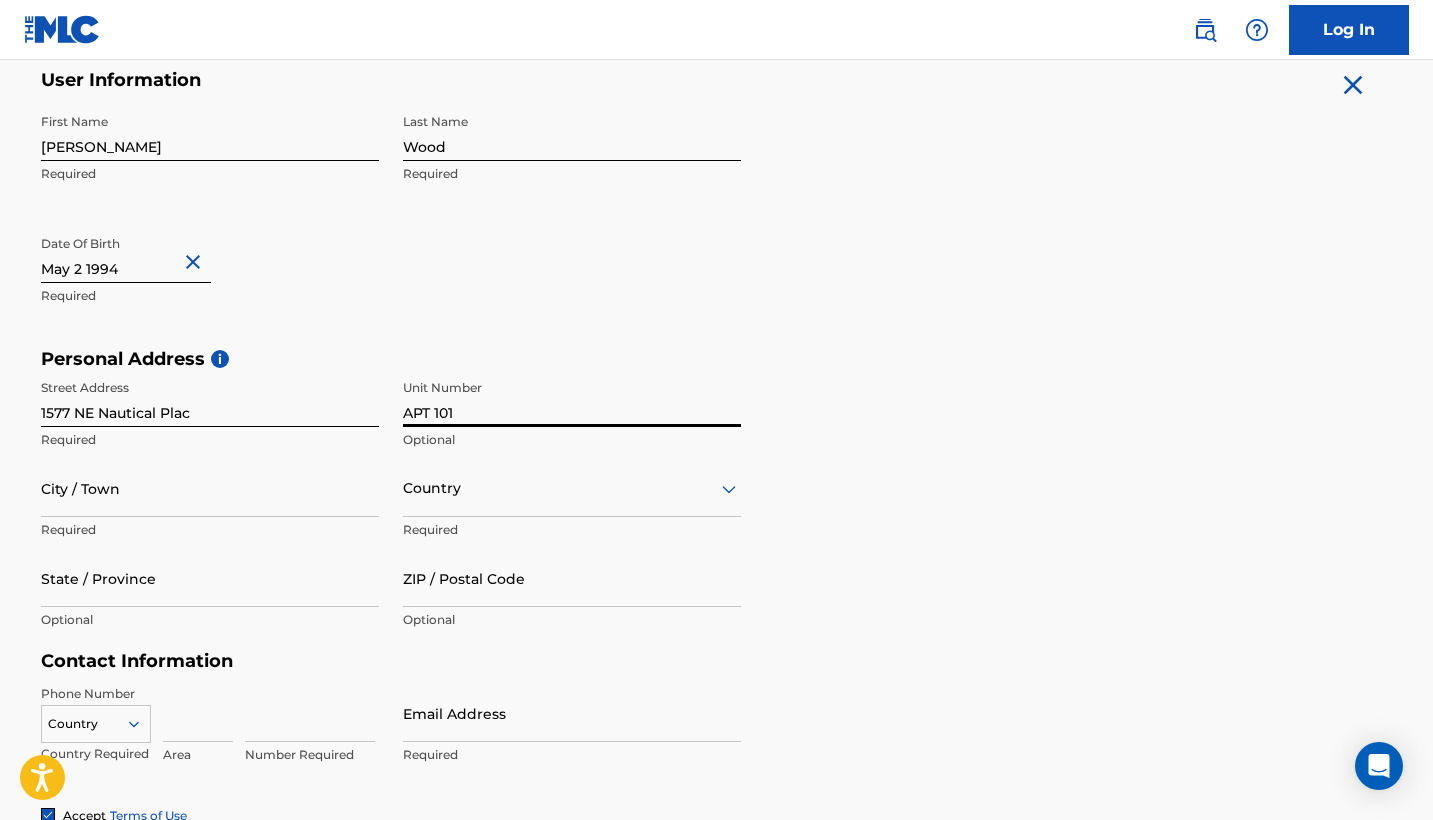 type on "APT 101" 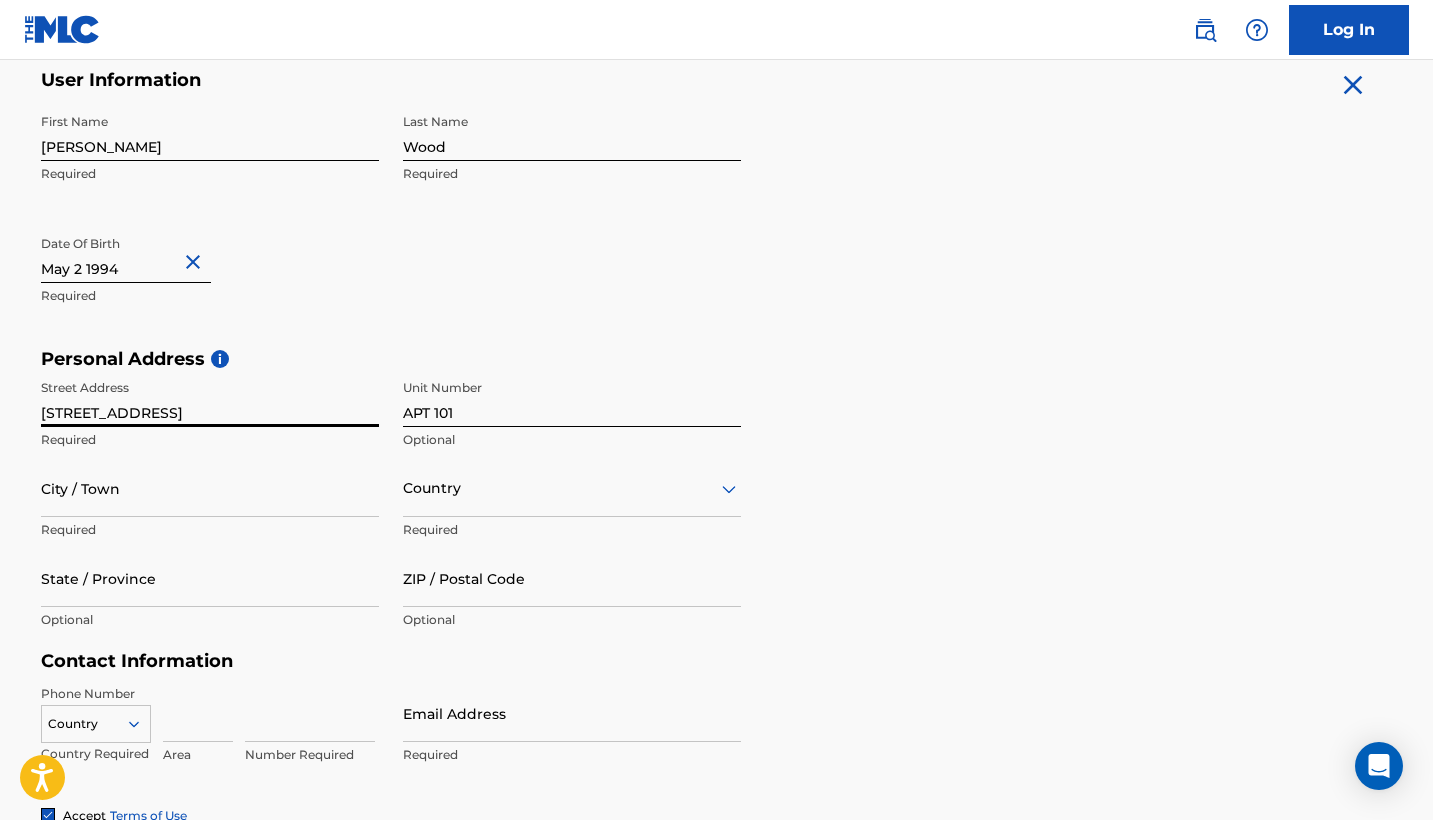 type on "[STREET_ADDRESS]" 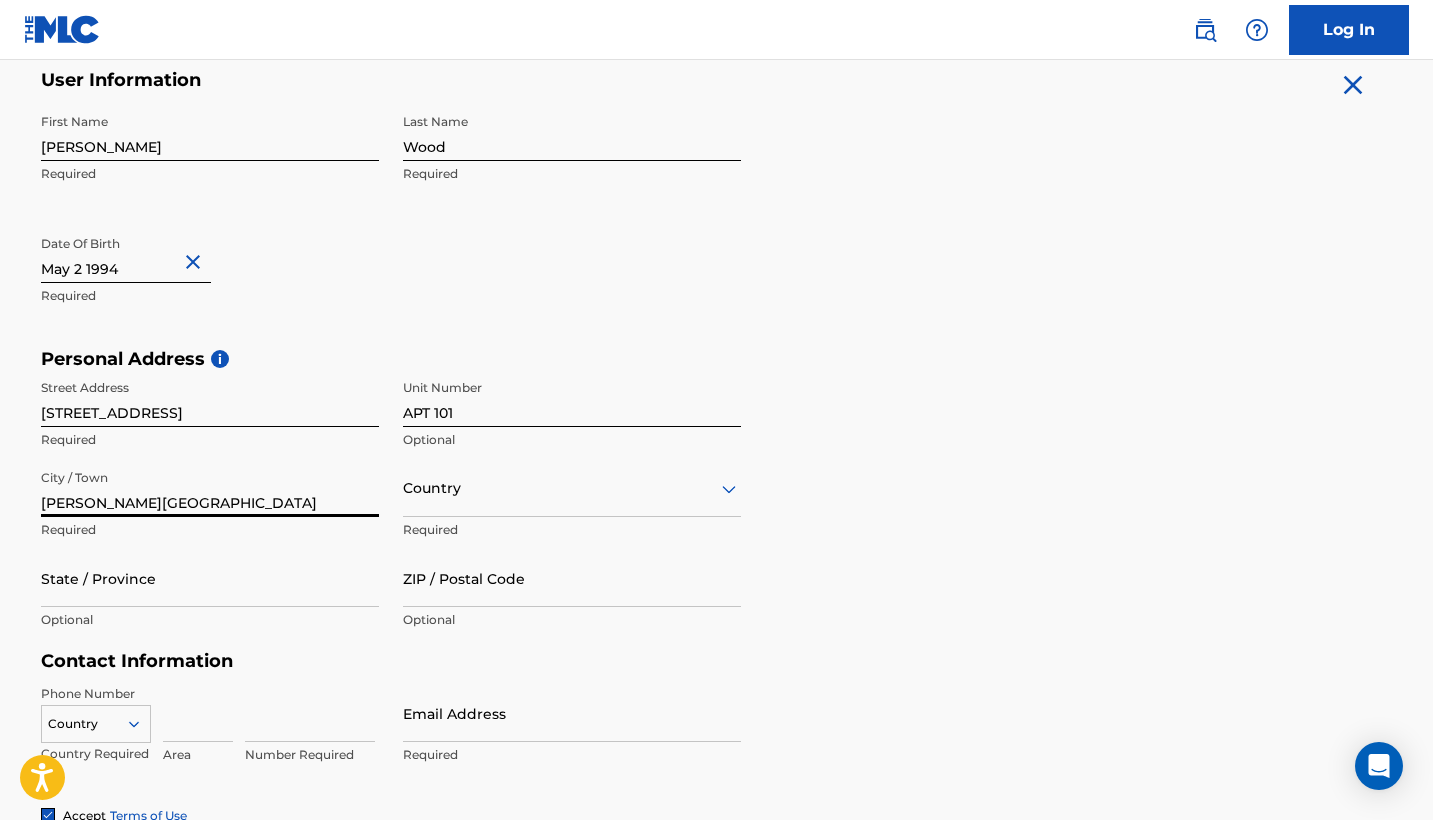 type on "[PERSON_NAME][GEOGRAPHIC_DATA]" 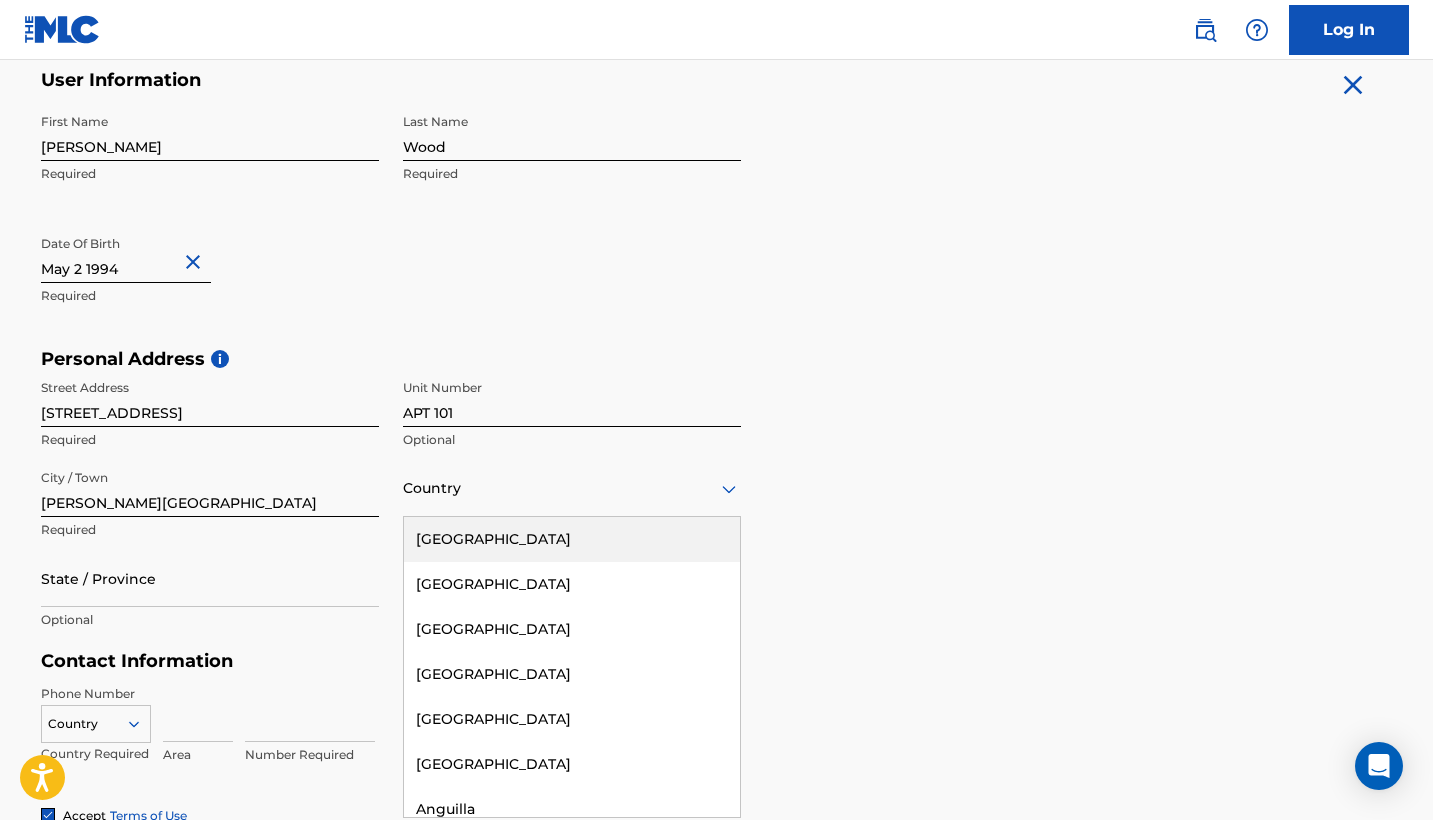 click on "[GEOGRAPHIC_DATA]" at bounding box center (572, 539) 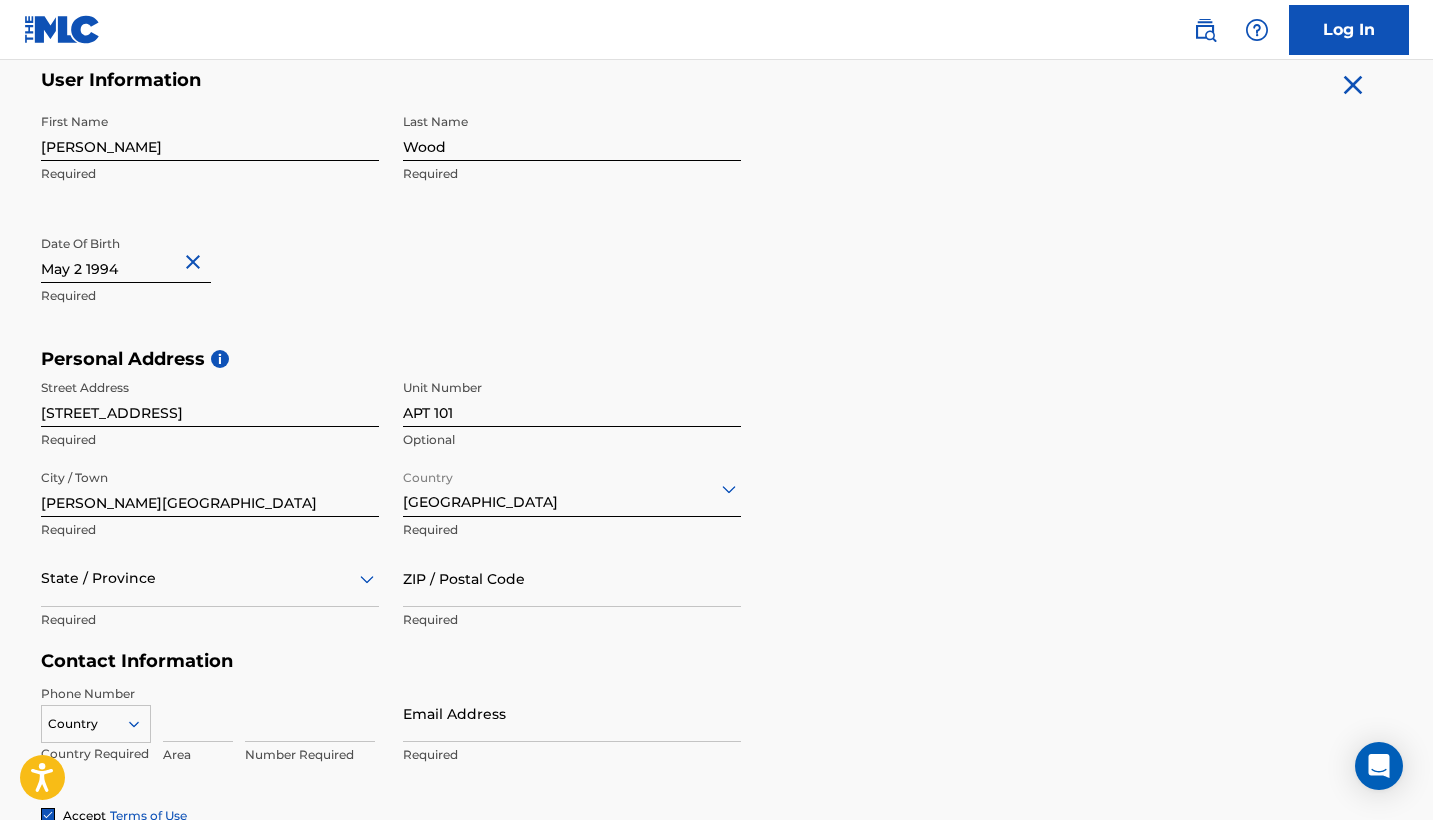 scroll, scrollTop: 487, scrollLeft: 0, axis: vertical 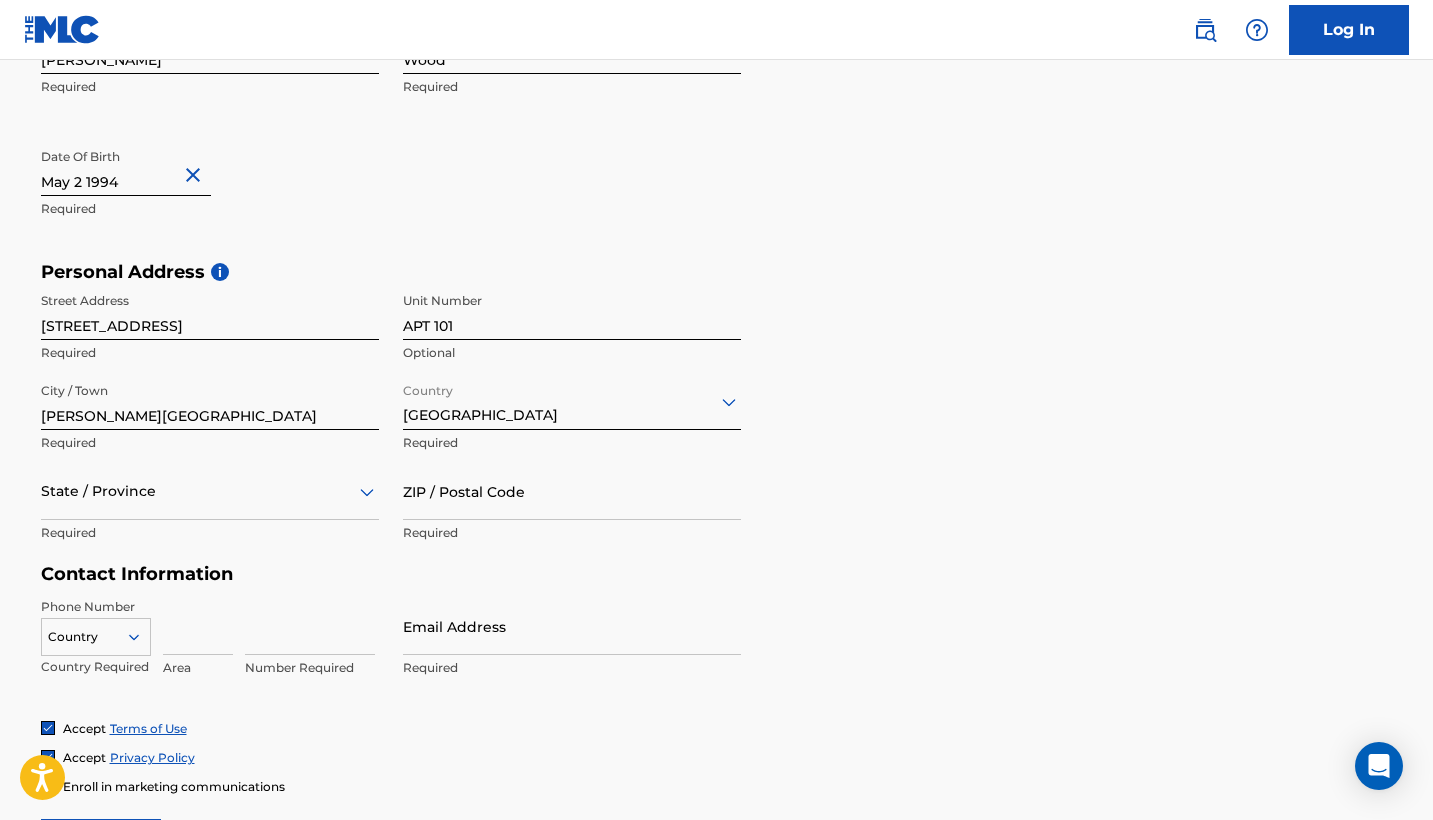 click on "State / Province" at bounding box center (210, 491) 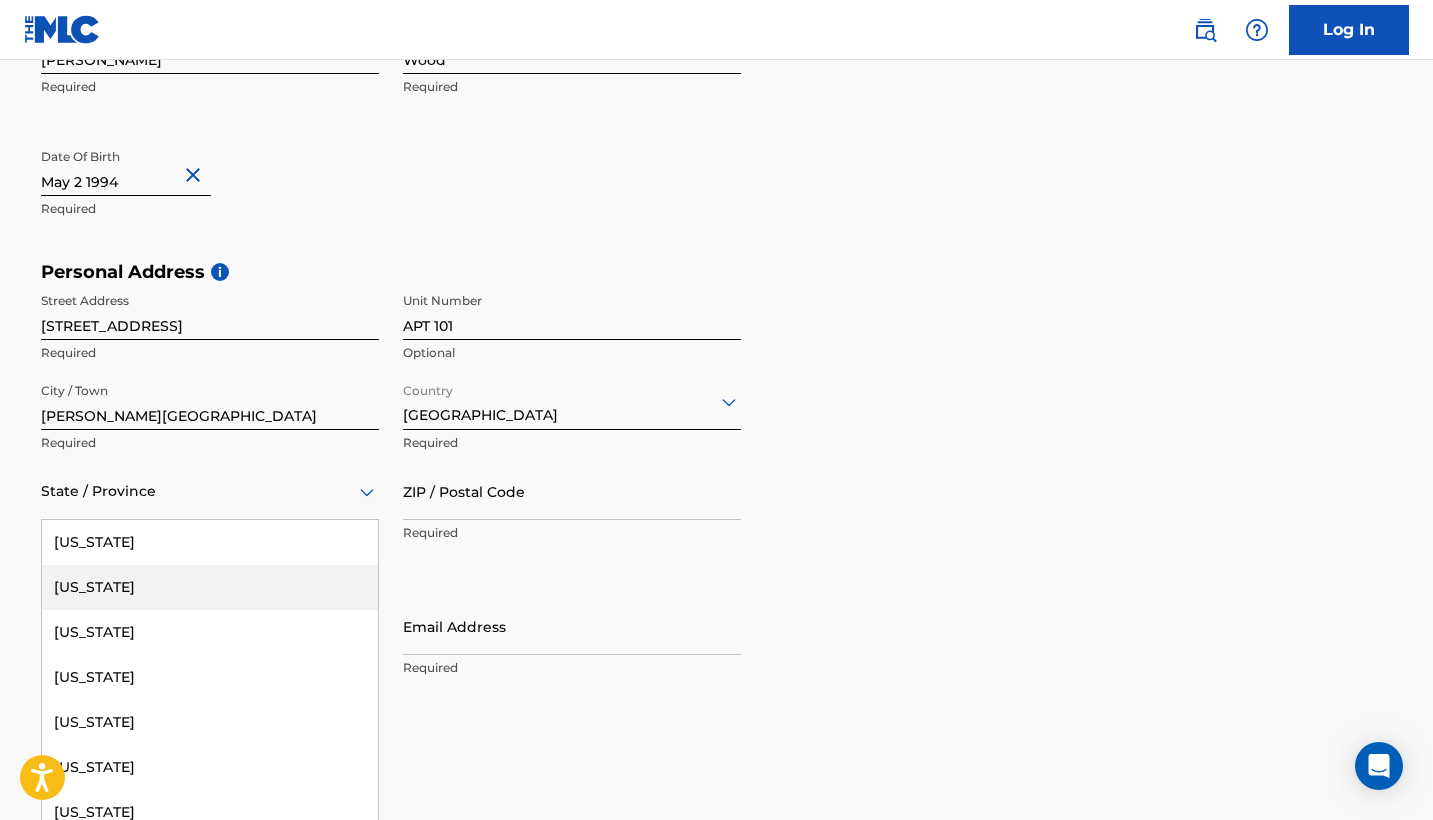 type on "F" 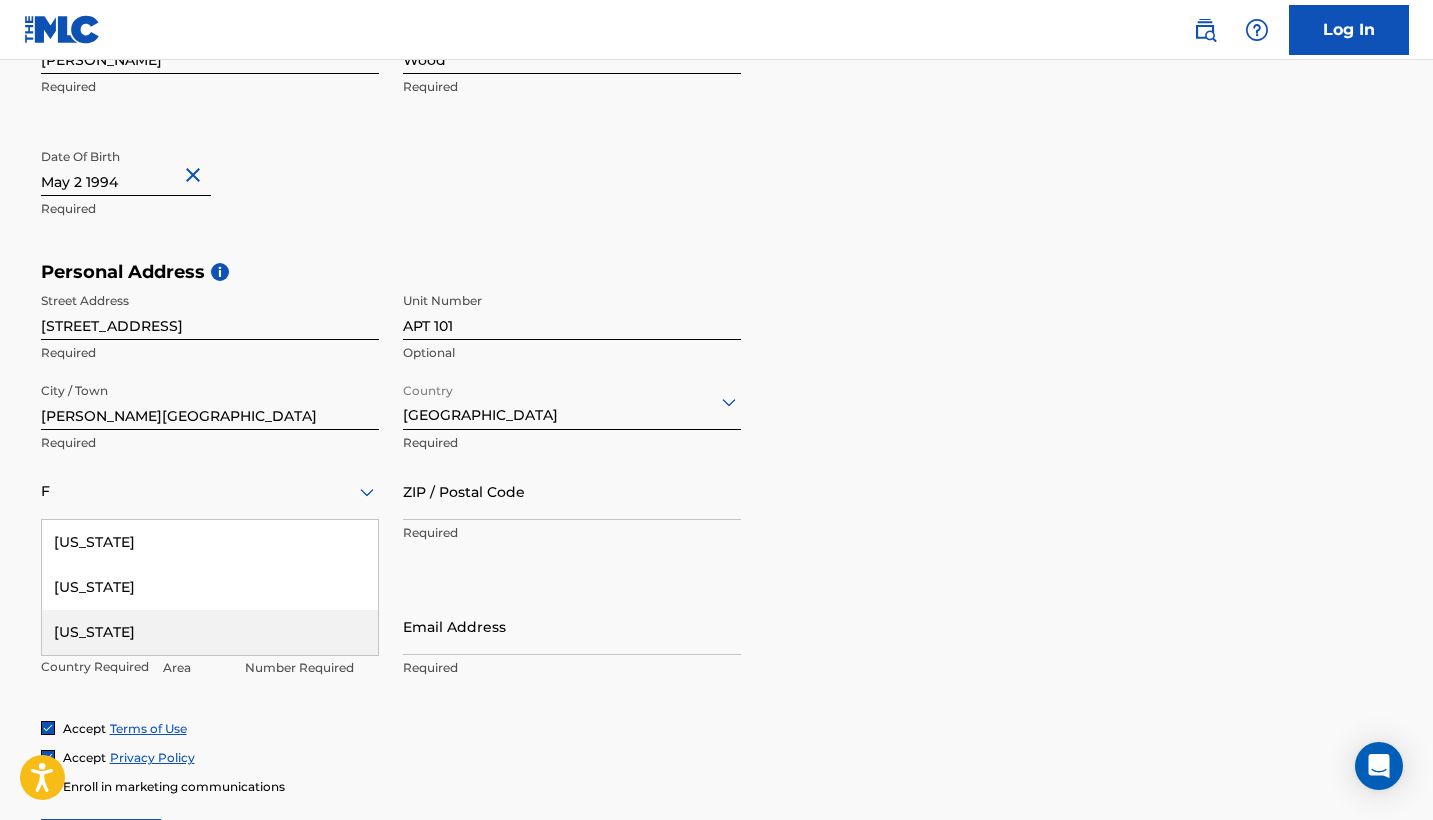 click on "[US_STATE]" at bounding box center (210, 632) 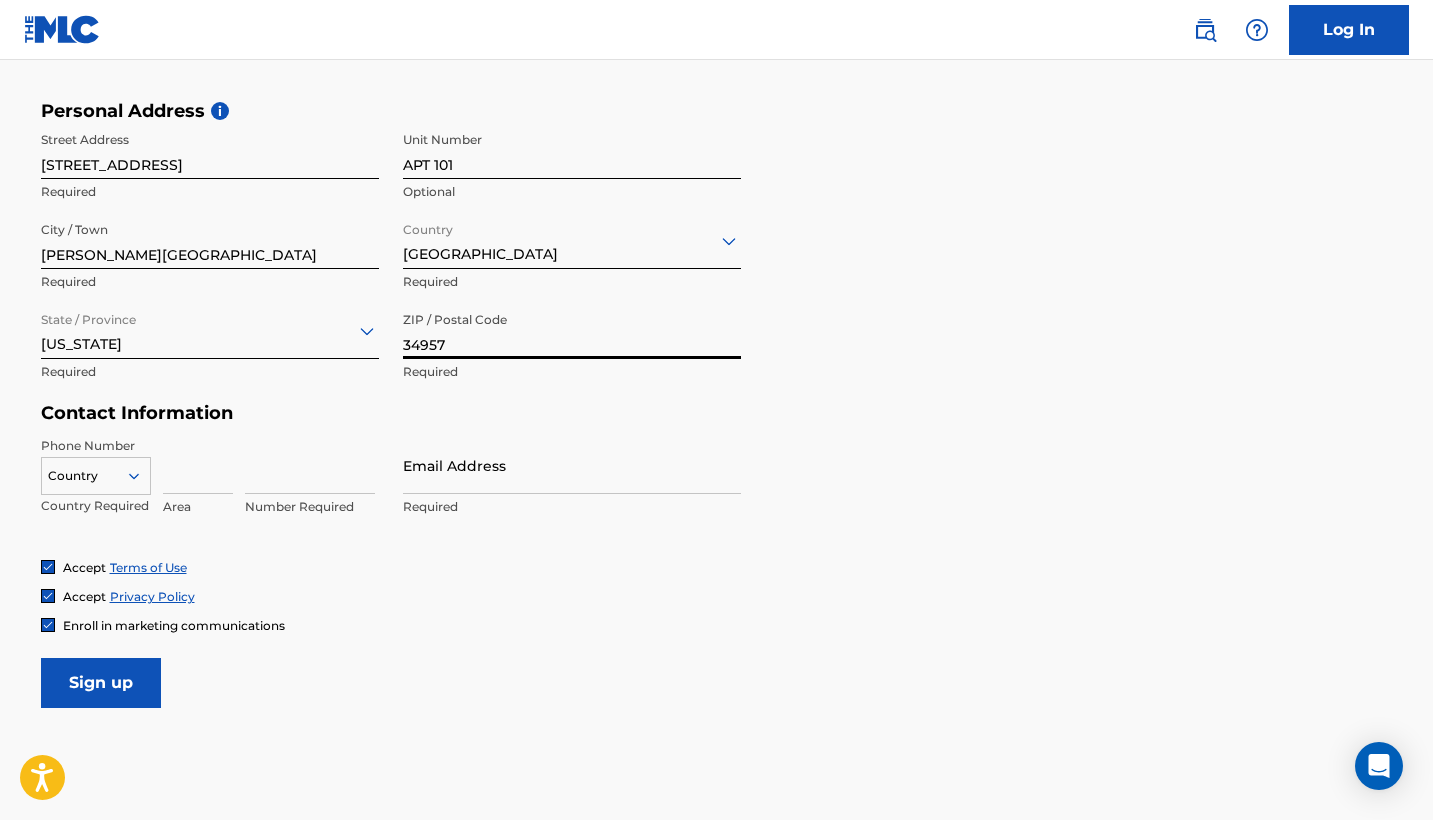 scroll, scrollTop: 667, scrollLeft: 0, axis: vertical 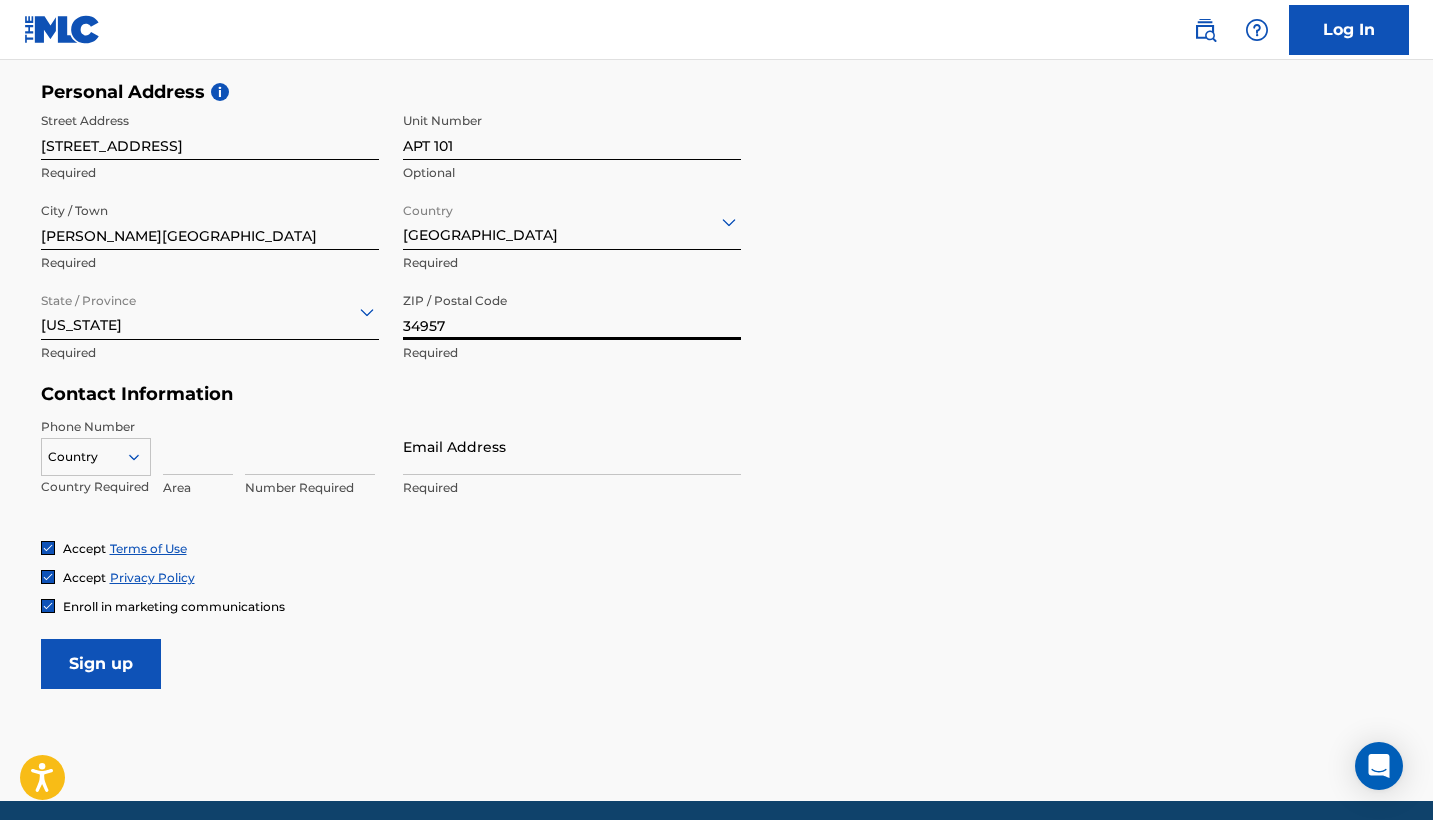 type on "34957" 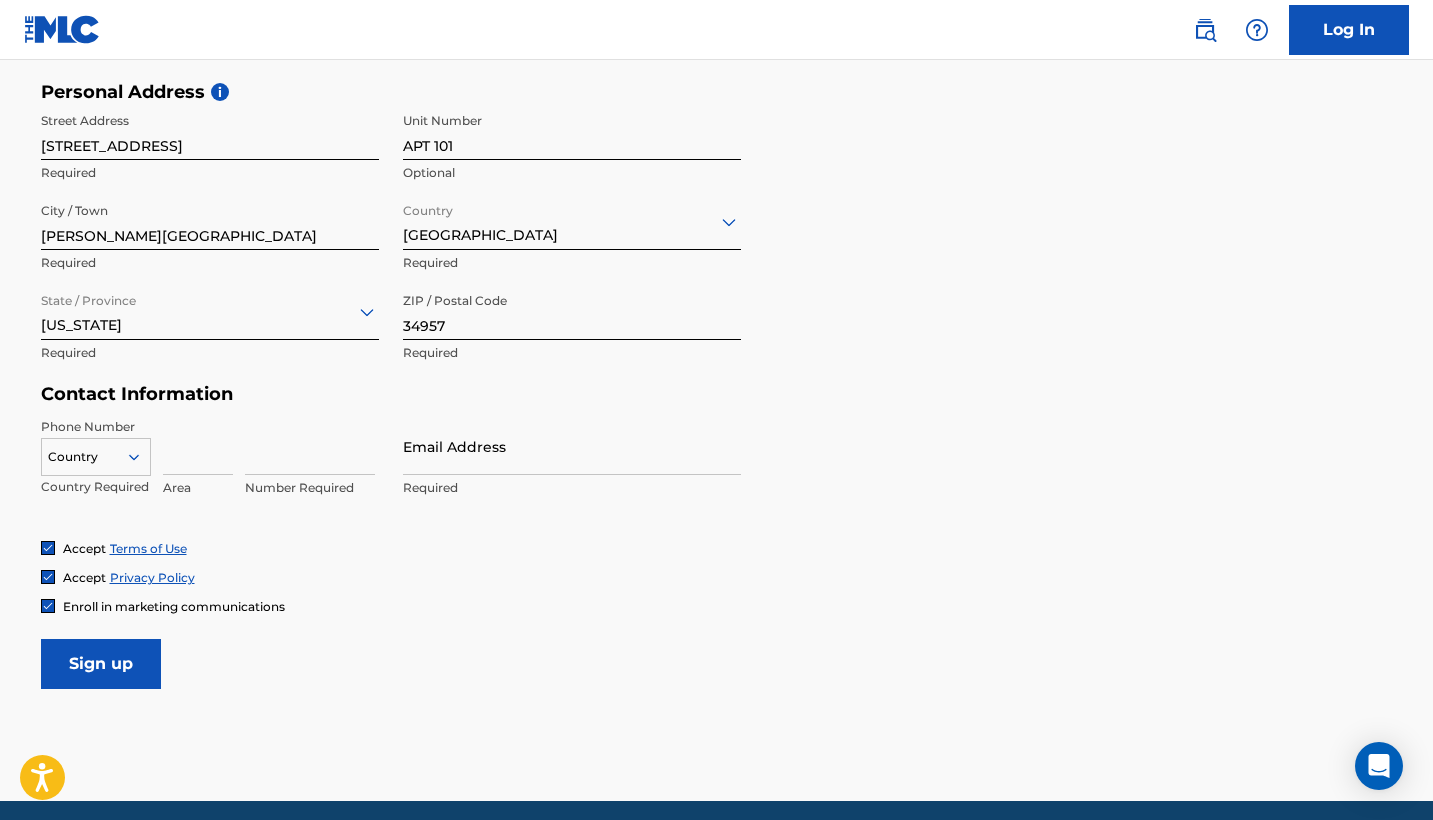 click at bounding box center [198, 446] 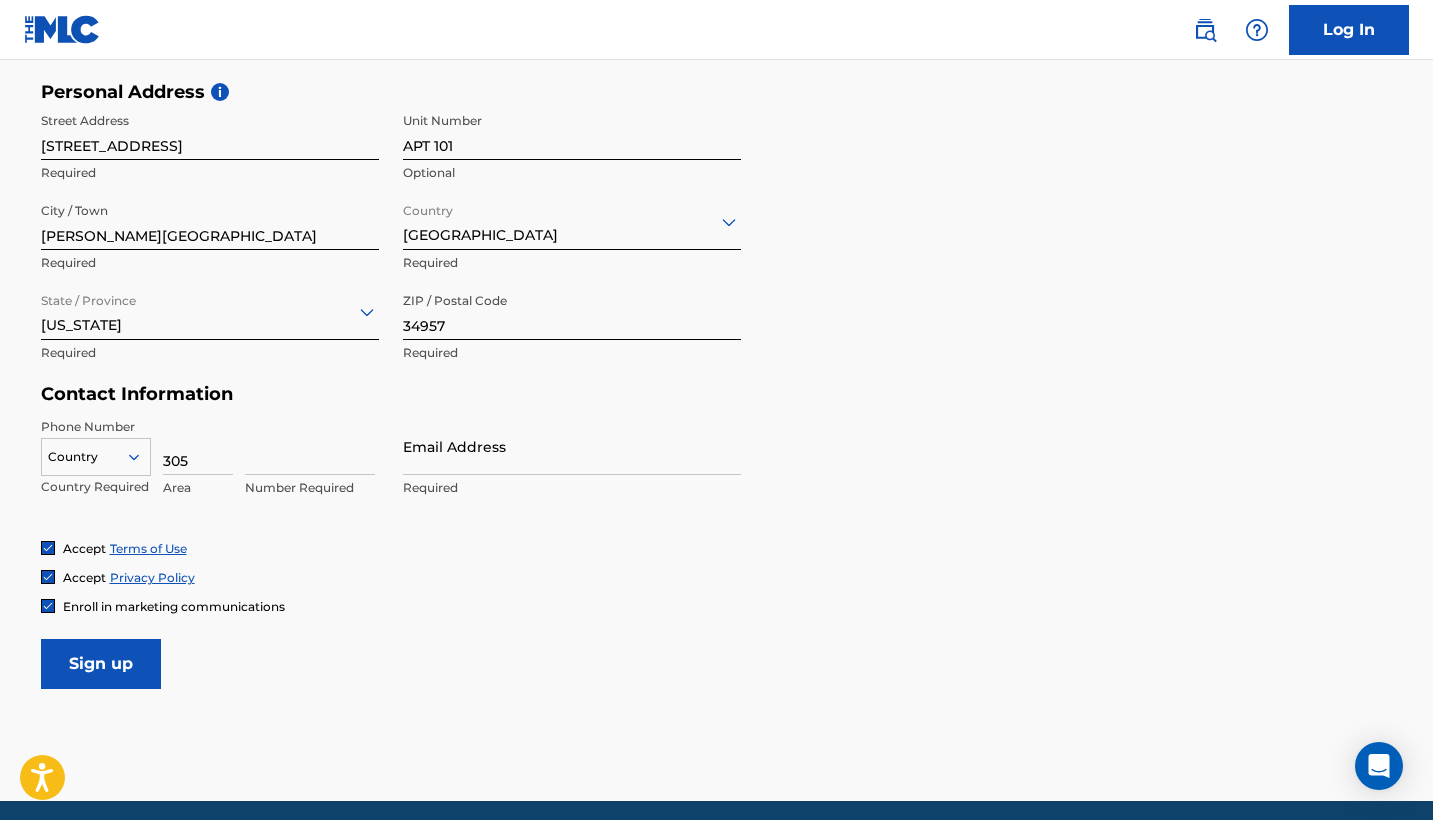 type on "305" 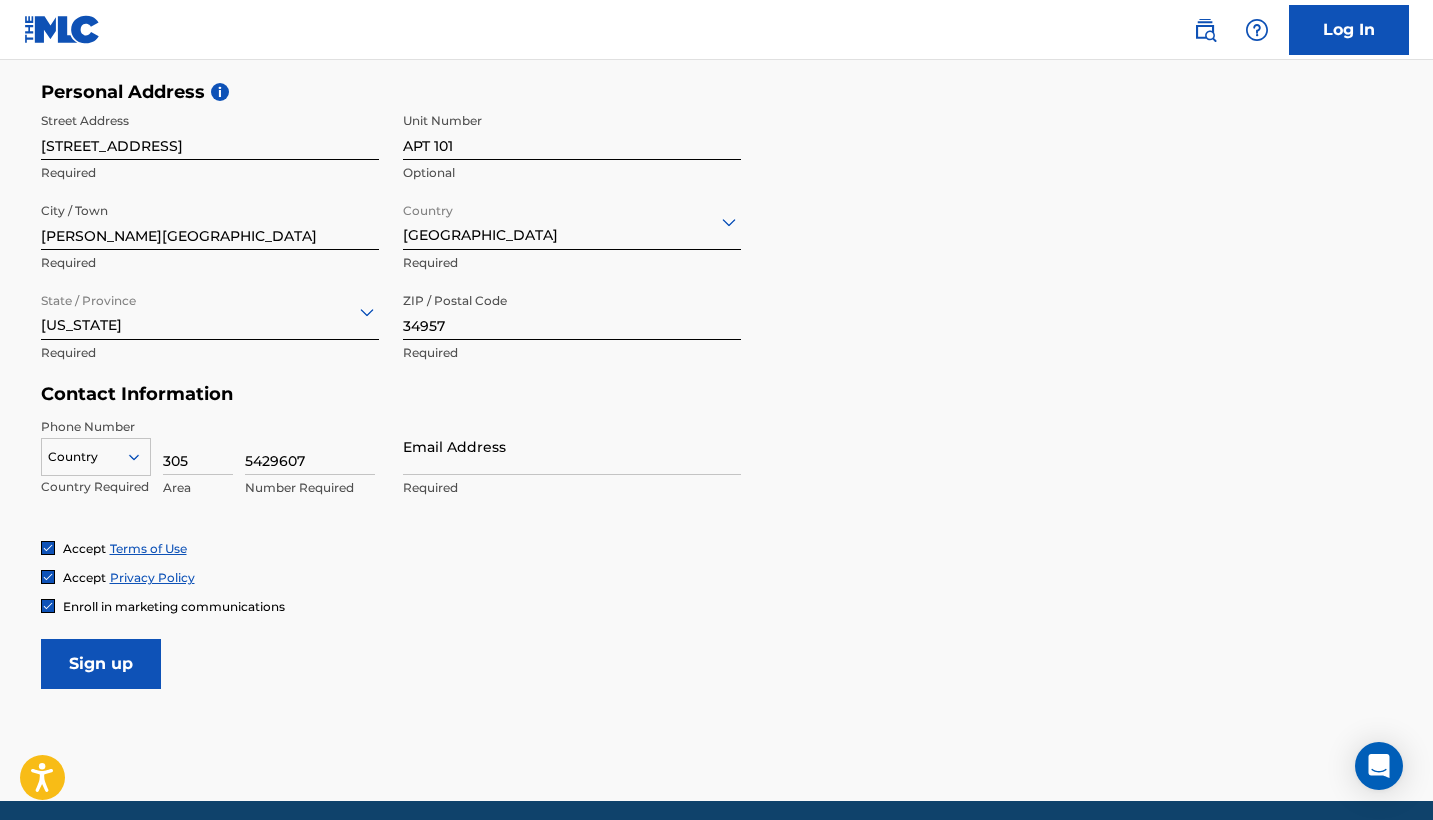type on "5429607" 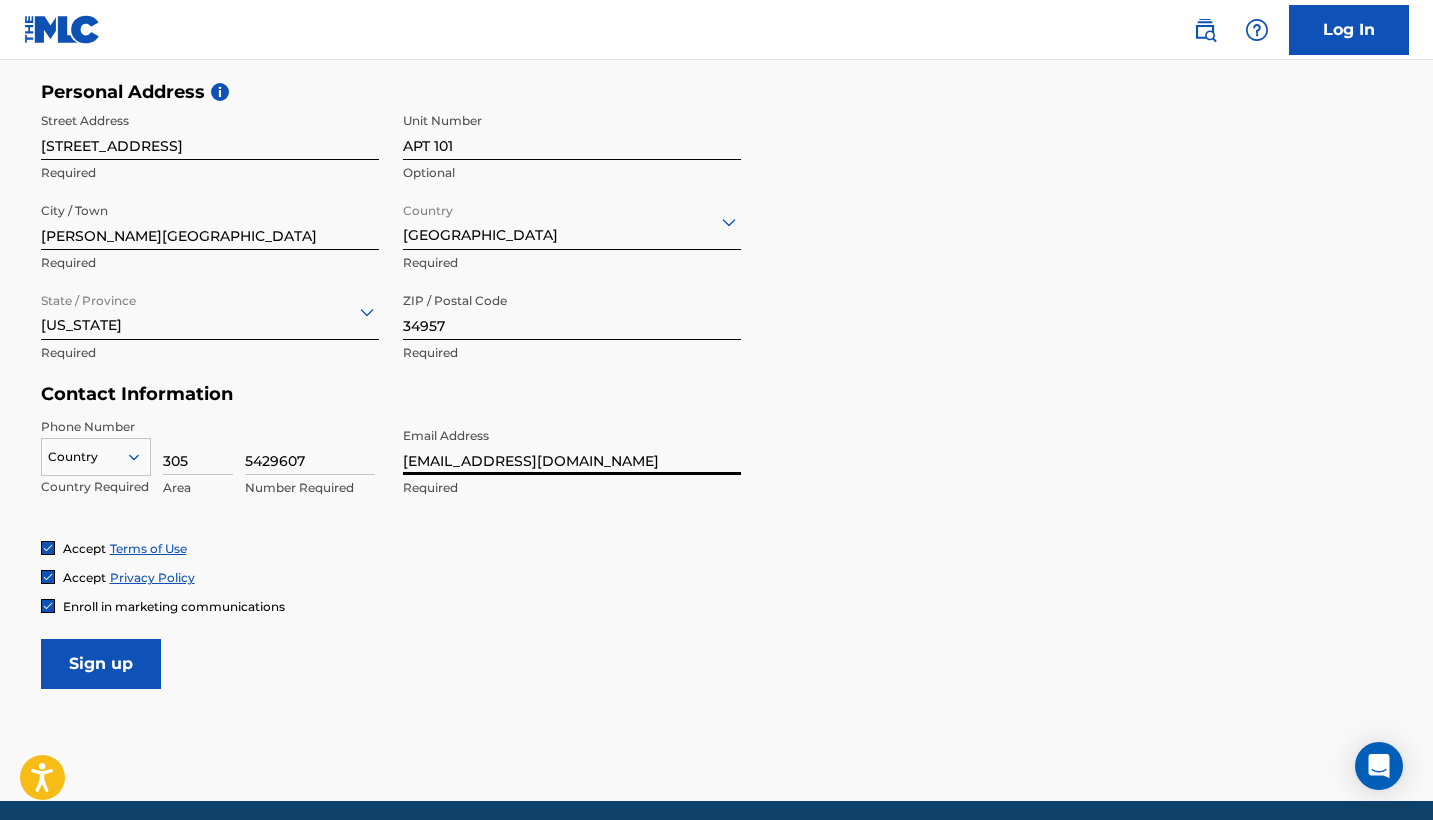 type on "[EMAIL_ADDRESS][DOMAIN_NAME]" 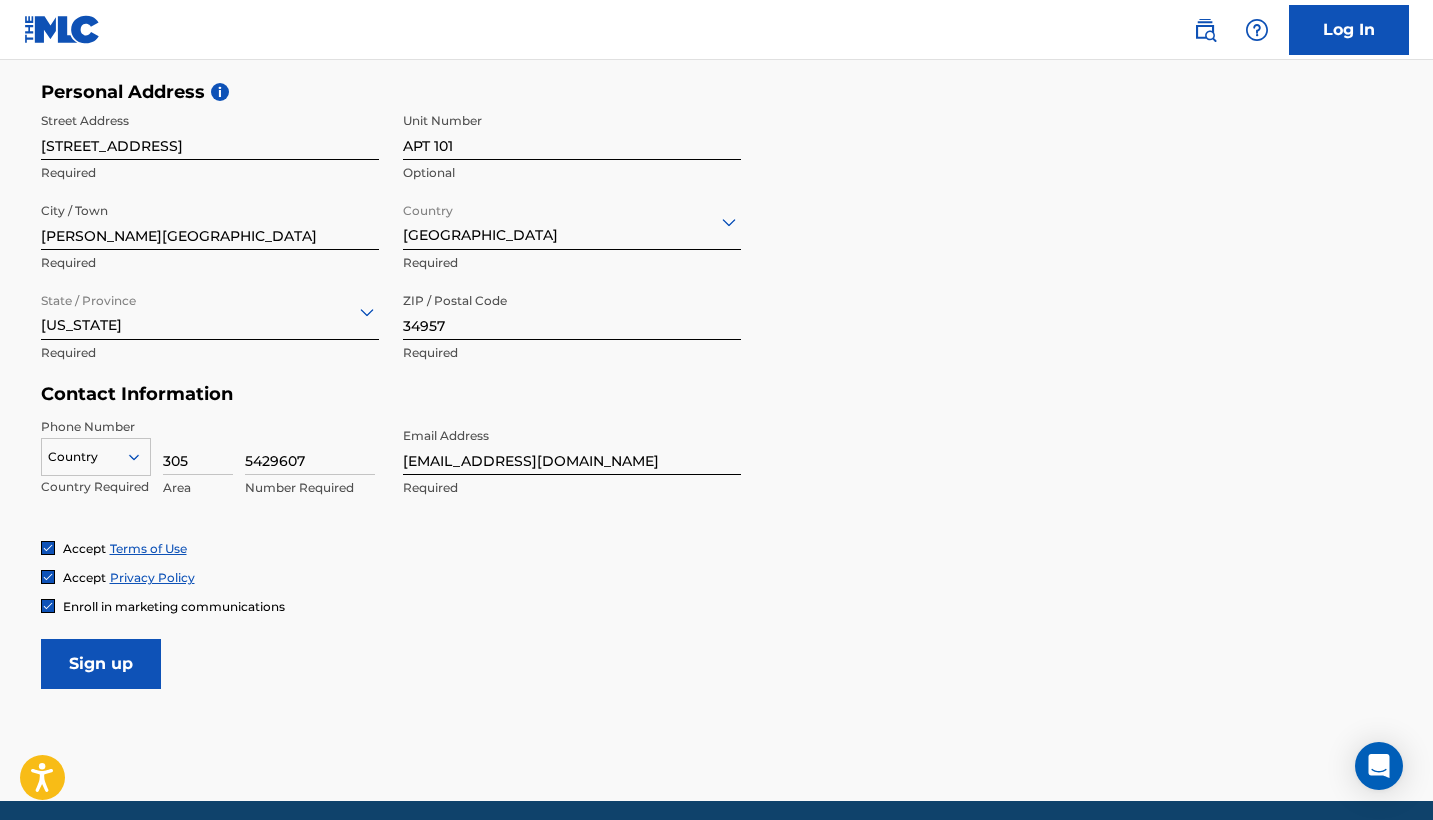 click on "User Information First Name [PERSON_NAME] Required Last Name [PERSON_NAME] Required Date Of Birth Required Personal Address i Street Address [GEOGRAPHIC_DATA] Required Unit Number APT 101 Optional City / Town [PERSON_NAME][GEOGRAPHIC_DATA] Required Country [GEOGRAPHIC_DATA] Required State / Province [US_STATE] Required ZIP / Postal Code 34957 Required Contact Information Phone Number Country Country Required 305 Area 5429607 Number Required Email Address [EMAIL_ADDRESS][DOMAIN_NAME] Required Accept Terms of Use Accept Privacy Policy Enroll in marketing communications Sign up" at bounding box center [717, 245] 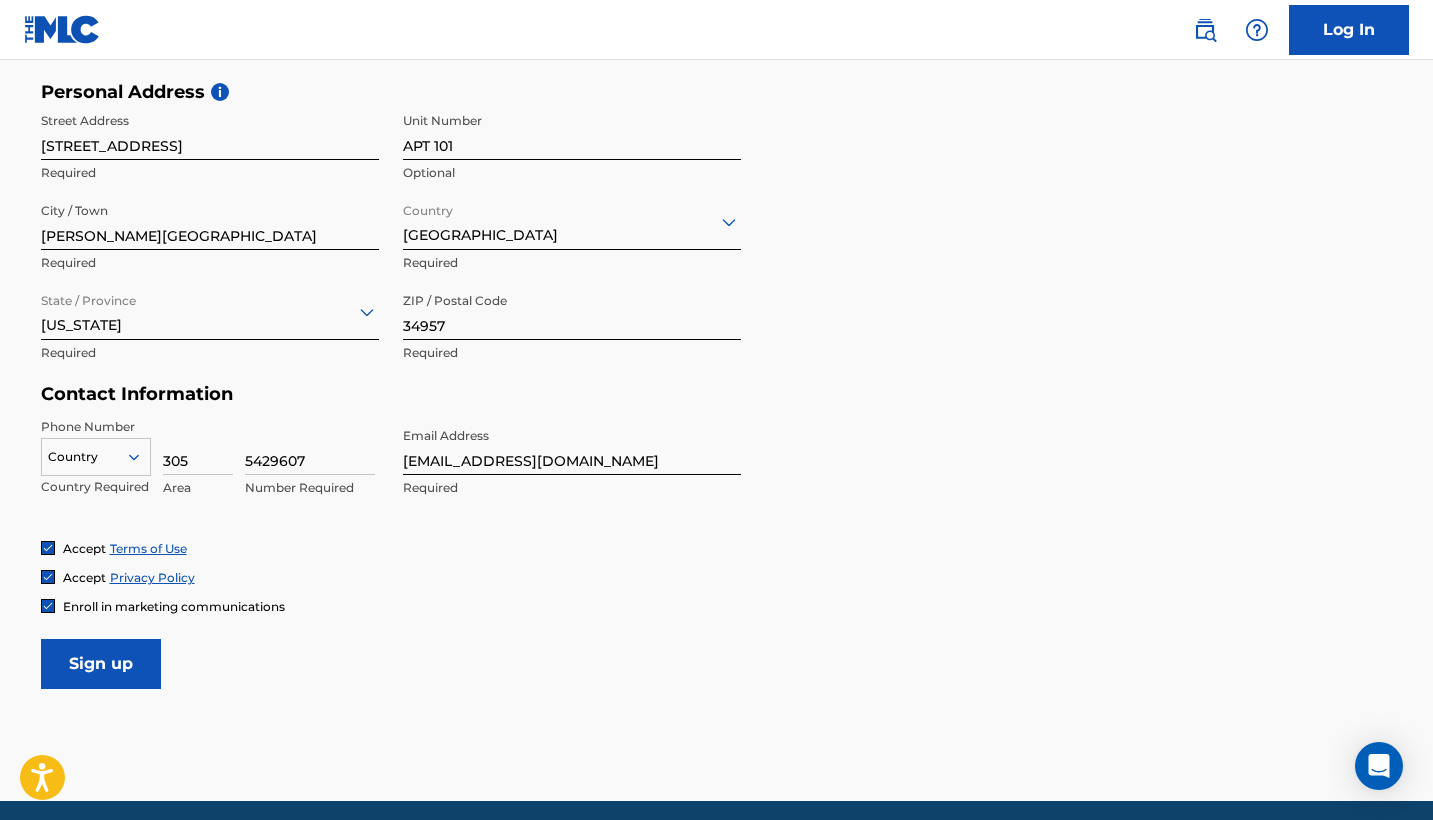 click on "Sign up" at bounding box center (101, 664) 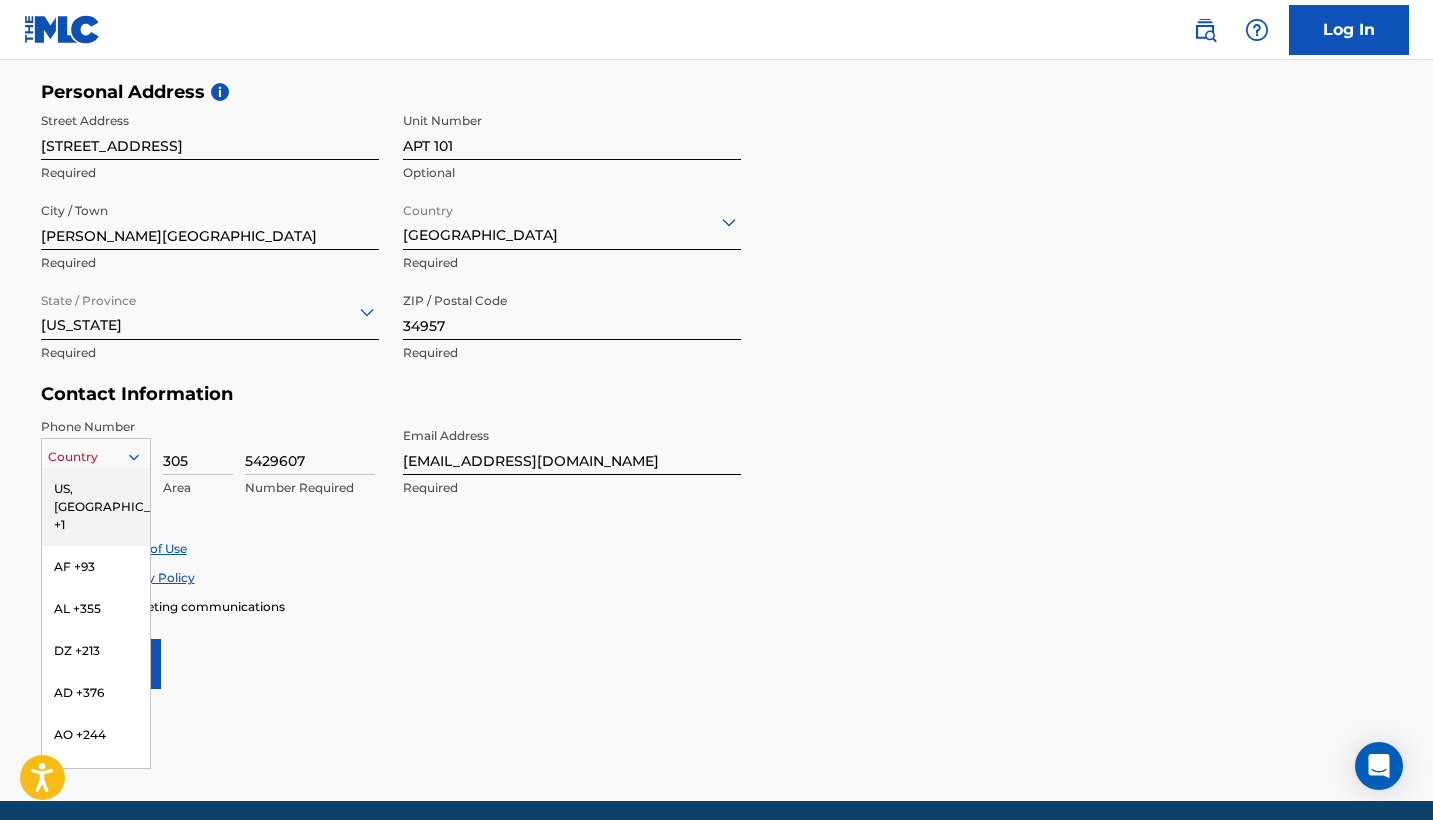 click on "US, [GEOGRAPHIC_DATA] +1" at bounding box center [96, 507] 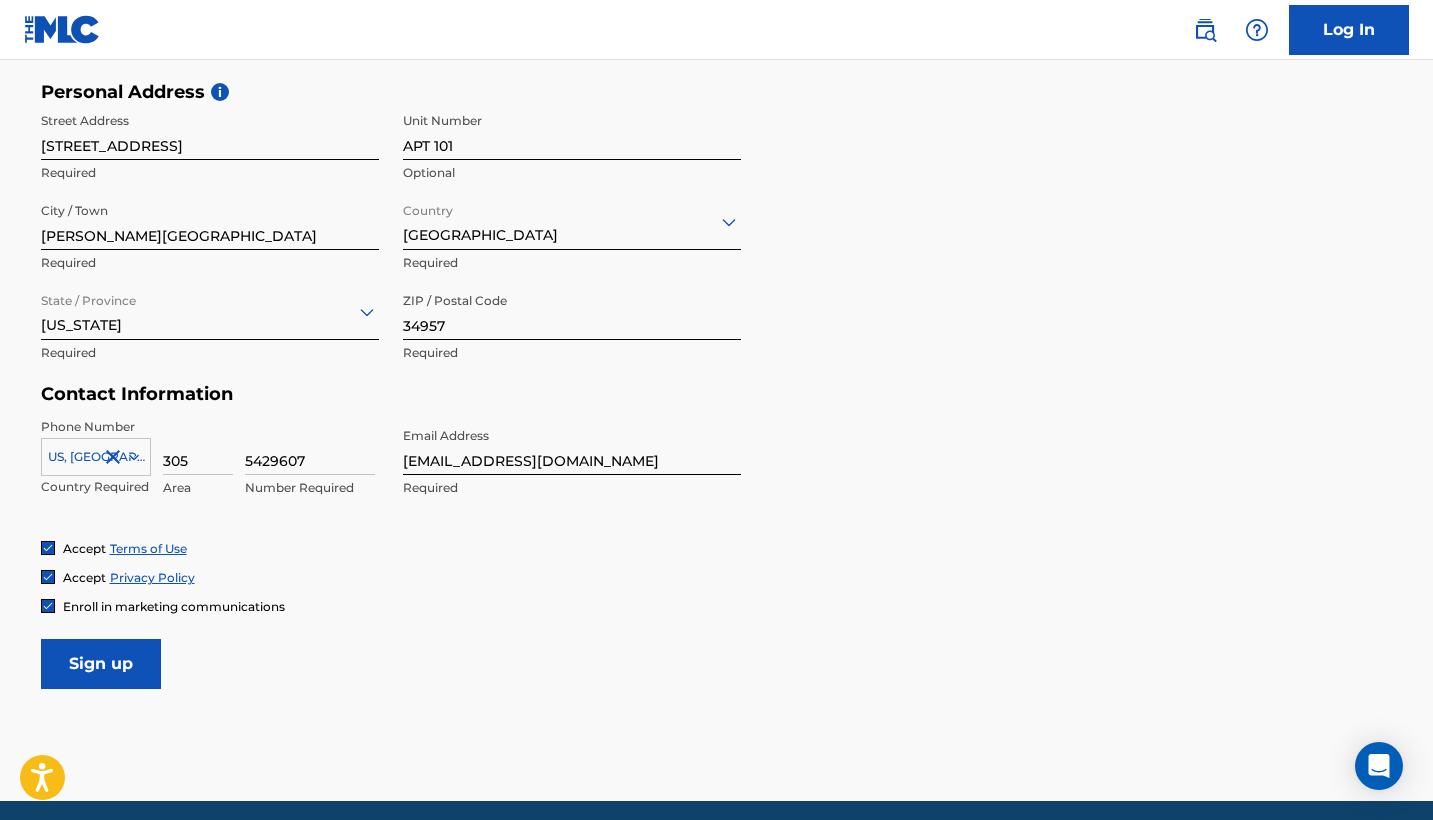 click on "Sign up" at bounding box center (101, 664) 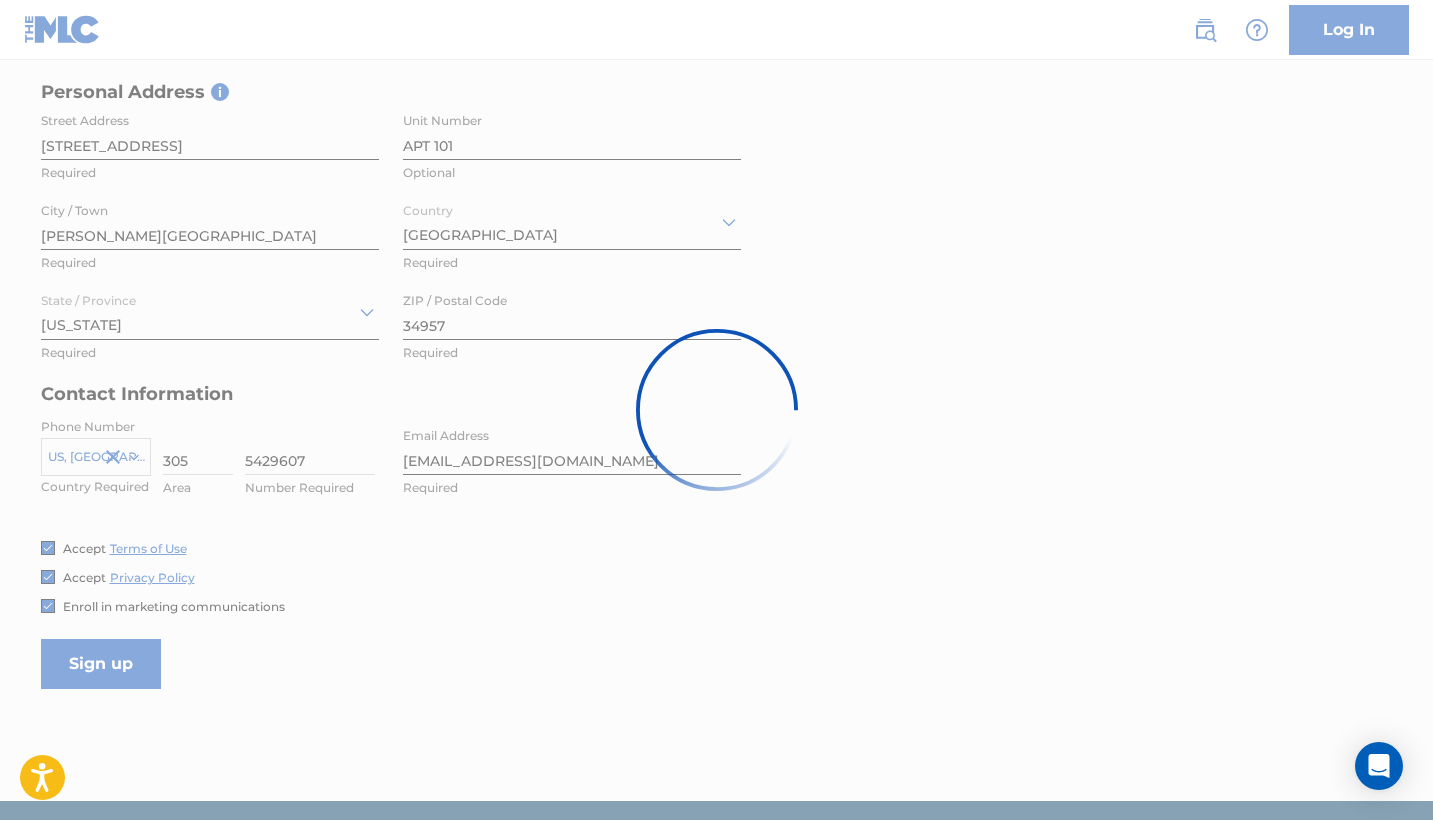 scroll, scrollTop: 0, scrollLeft: 0, axis: both 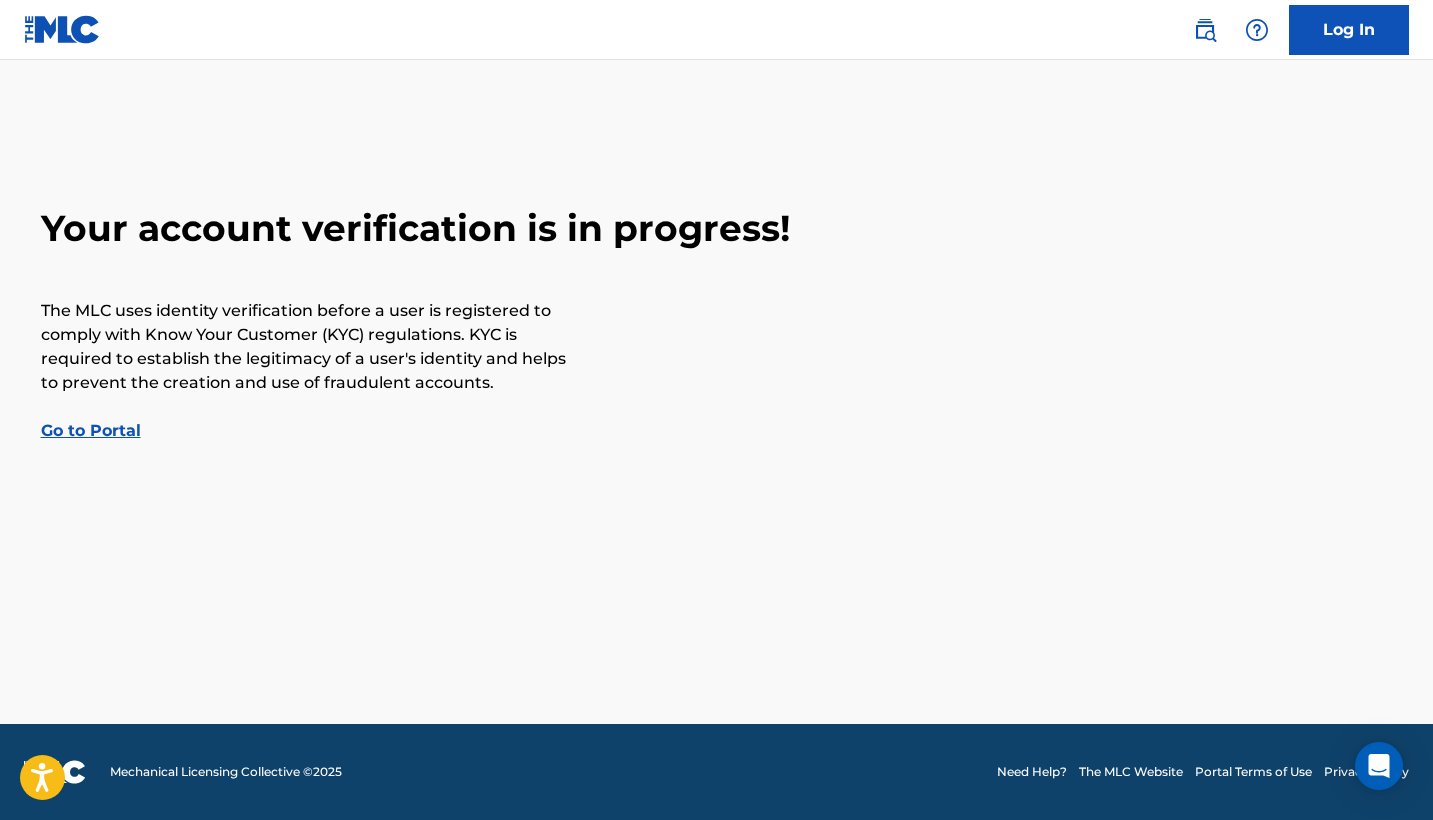 click on "Go to Portal" at bounding box center [91, 430] 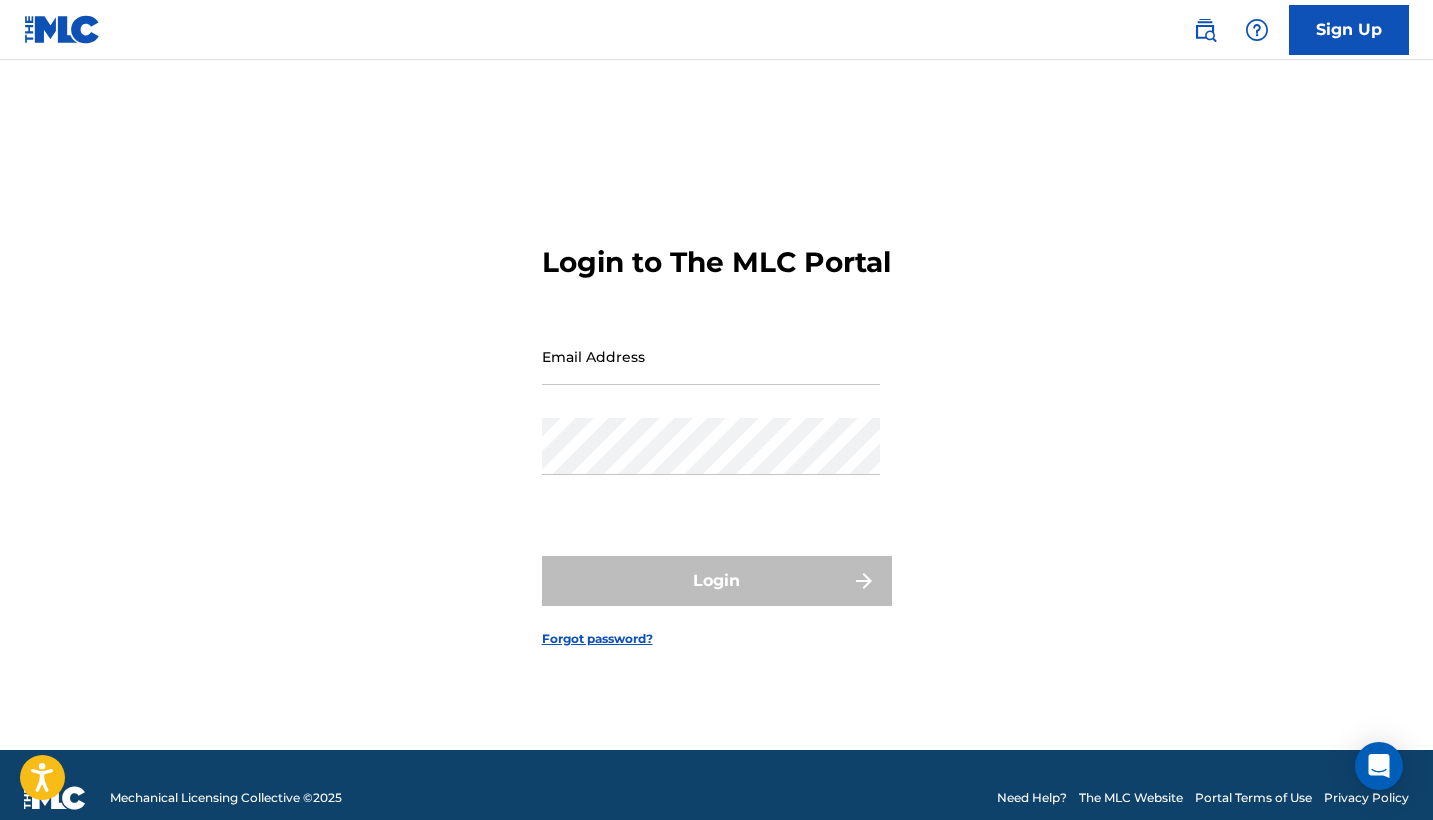 click at bounding box center (62, 29) 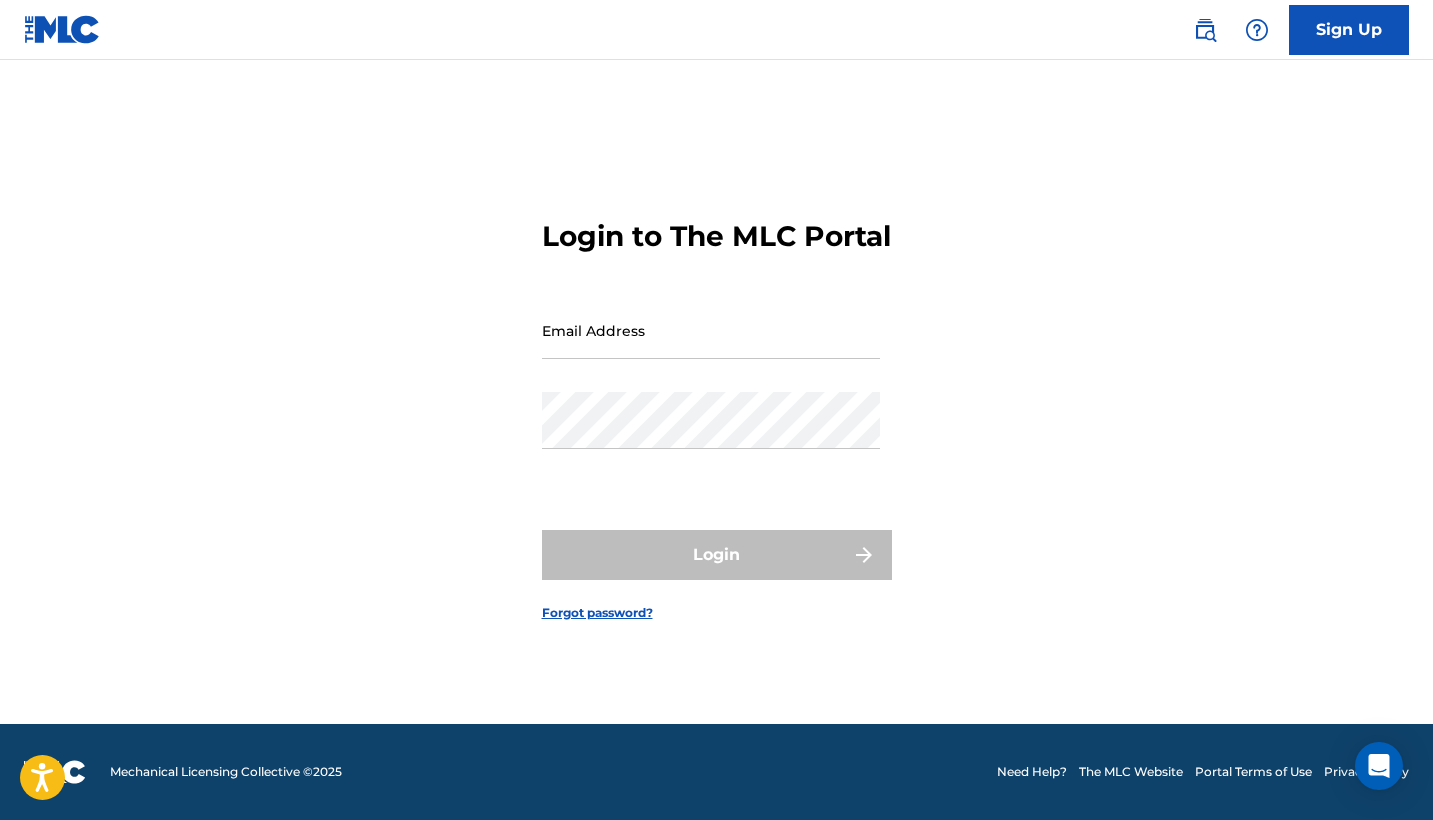 scroll, scrollTop: 26, scrollLeft: 0, axis: vertical 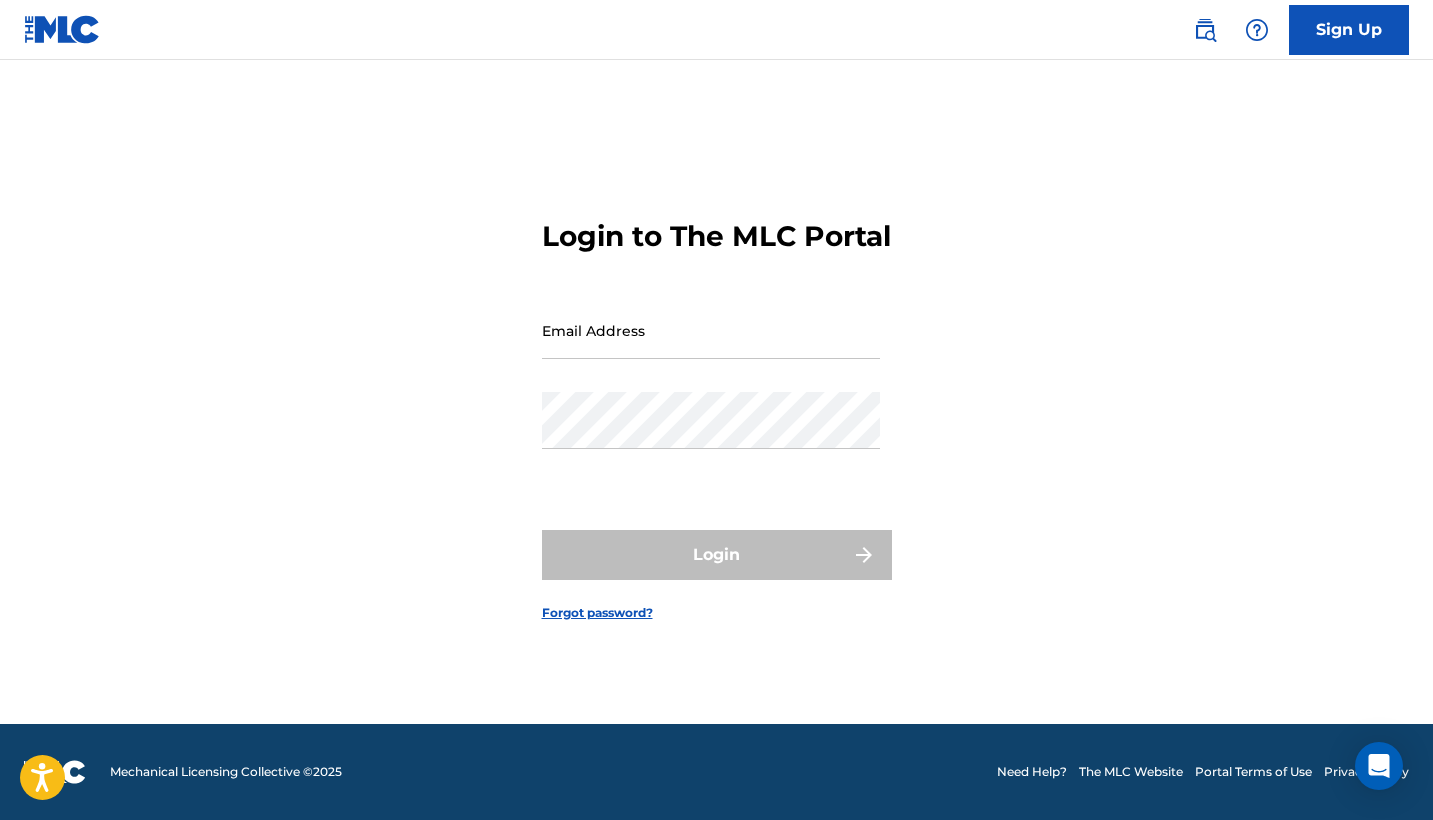 click at bounding box center (55, 772) 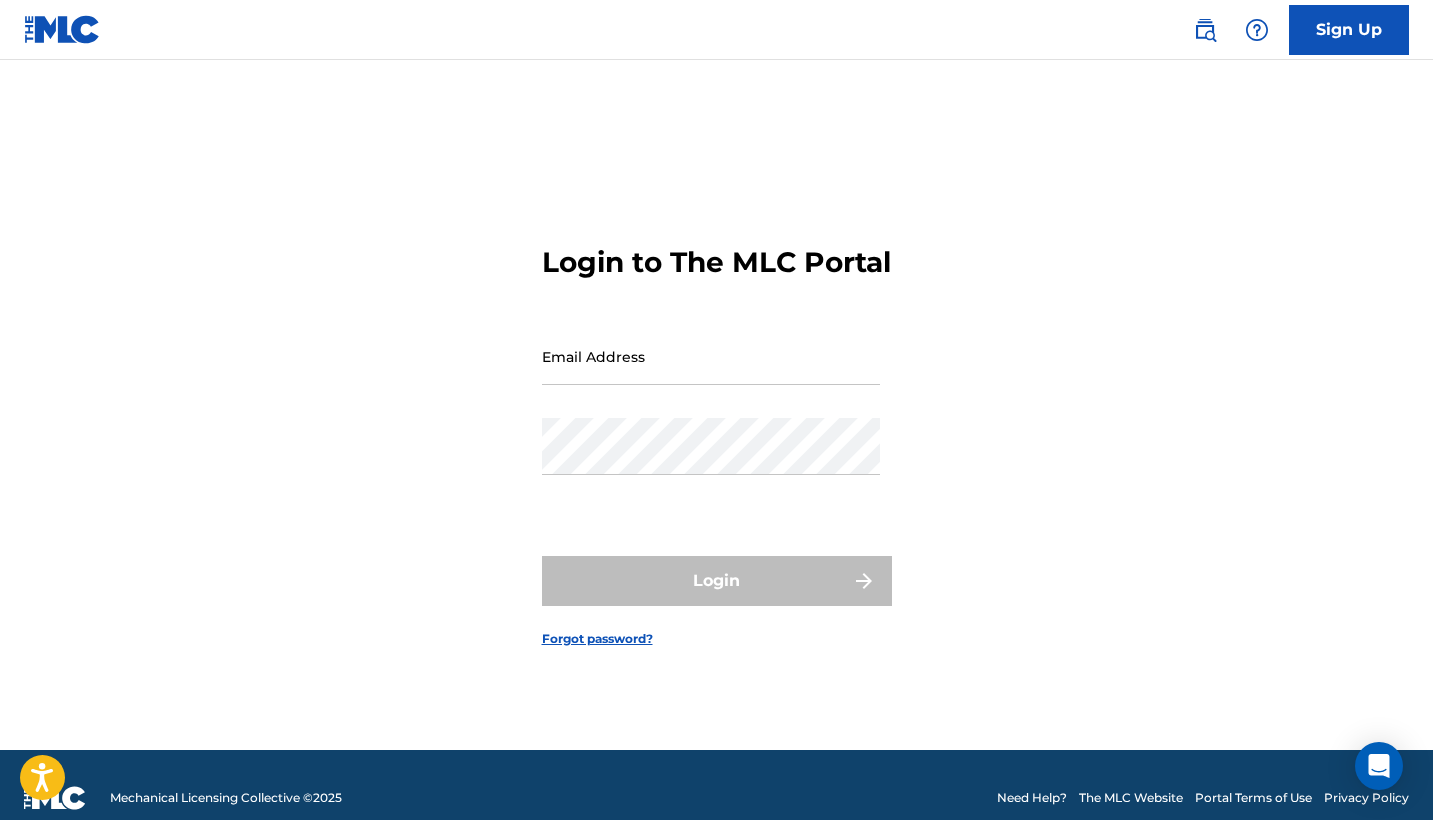 click at bounding box center [55, 798] 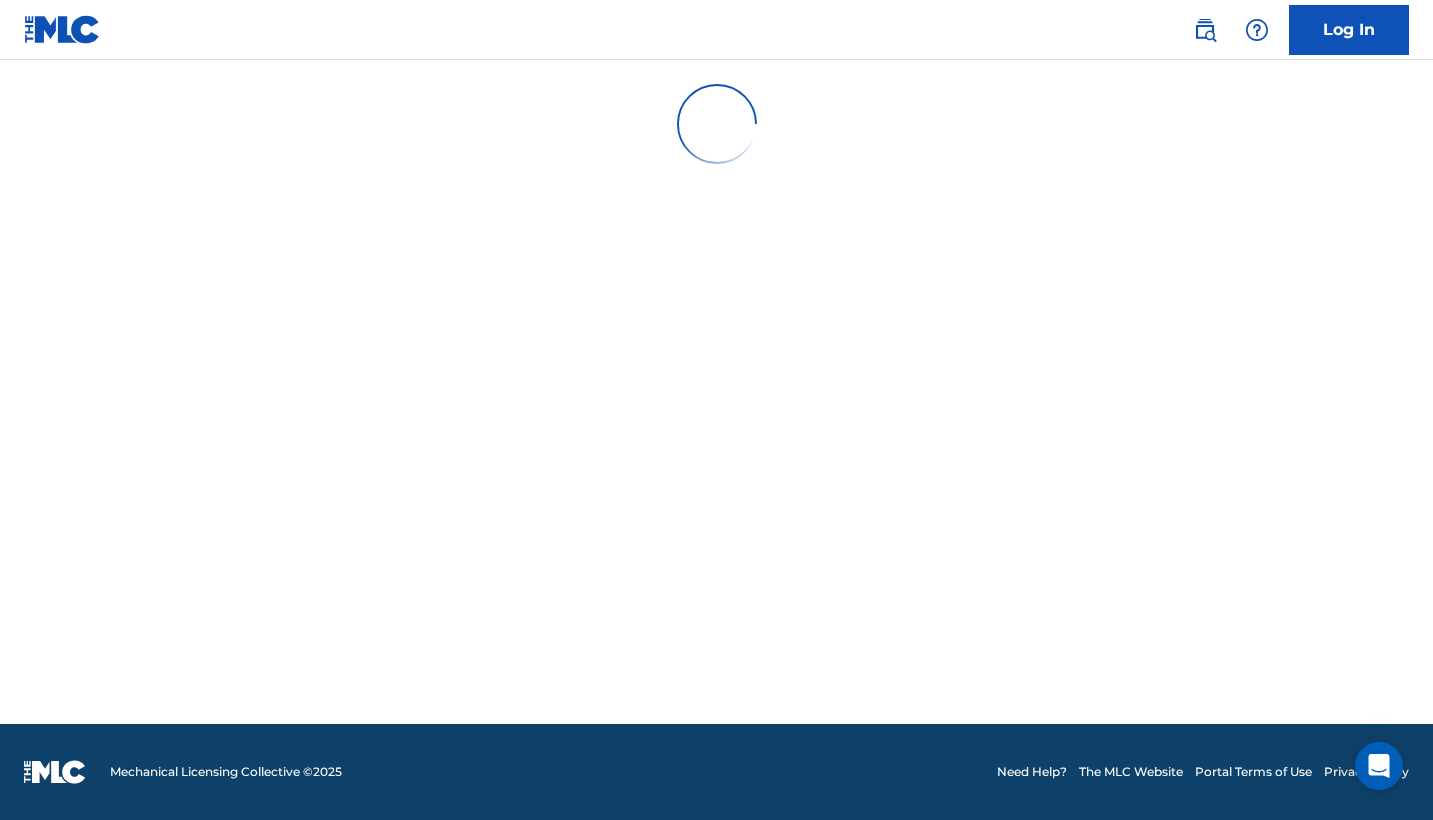 scroll, scrollTop: 0, scrollLeft: 0, axis: both 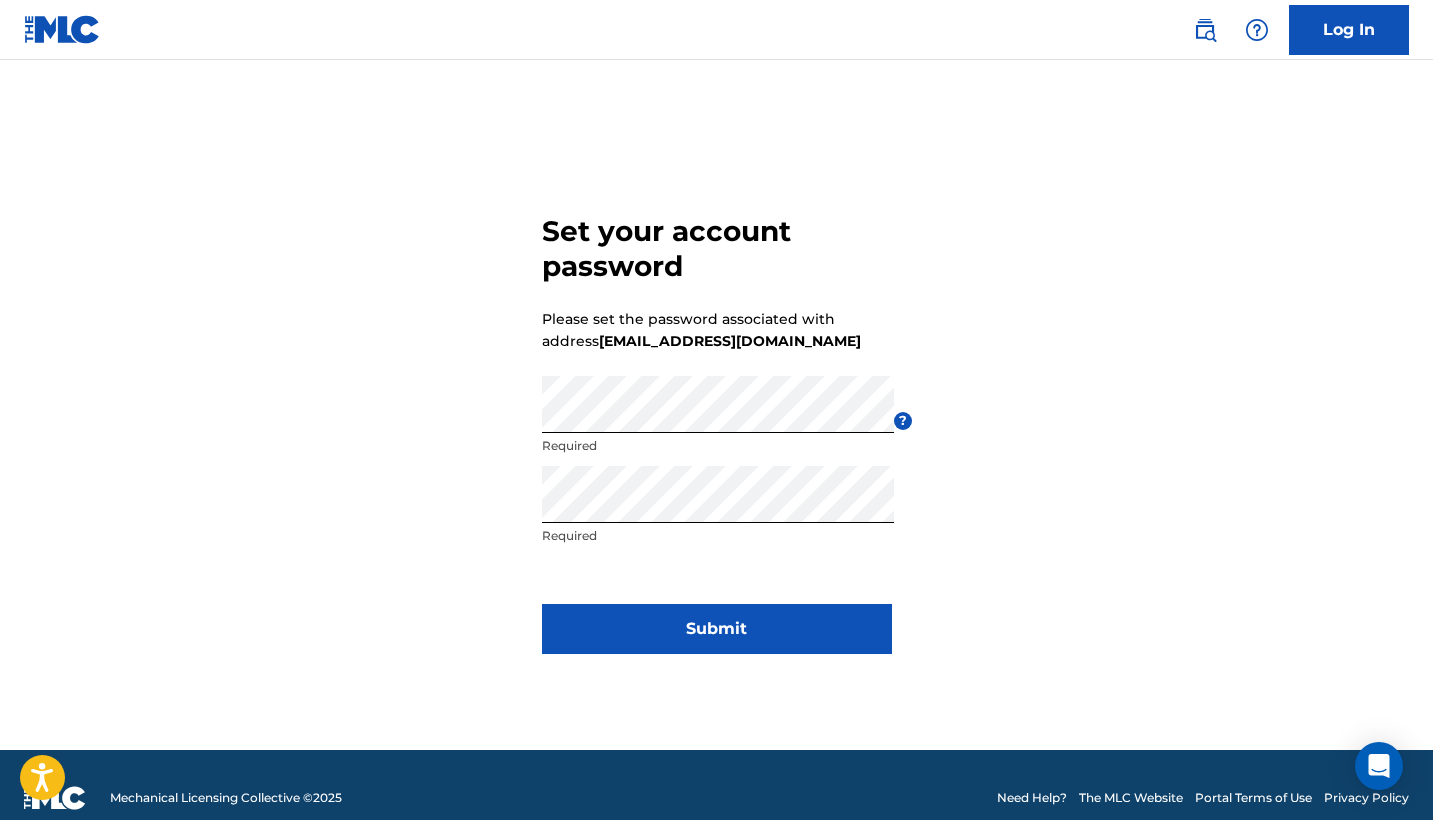 click on "Submit" at bounding box center [717, 629] 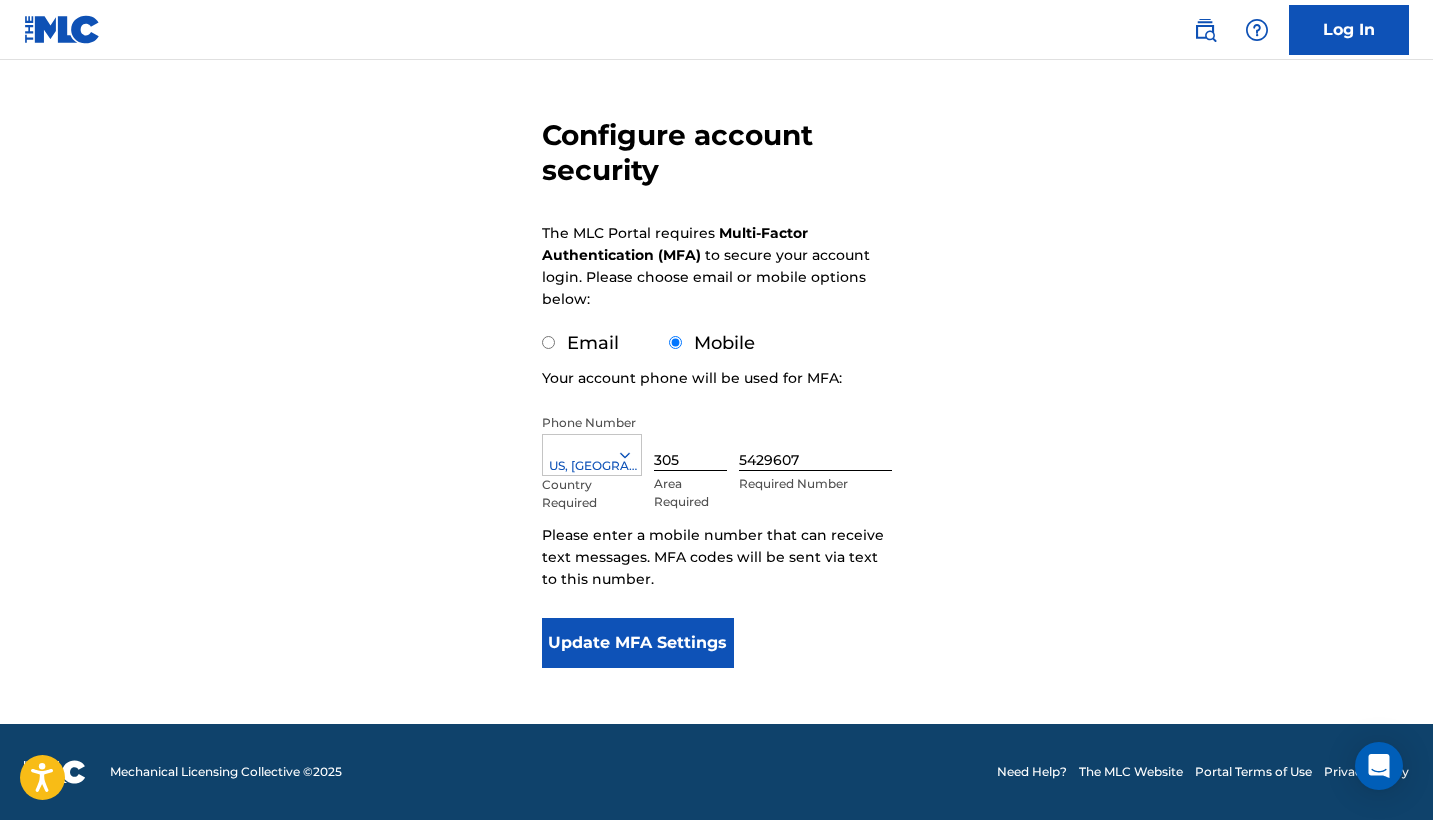 scroll, scrollTop: 142, scrollLeft: 0, axis: vertical 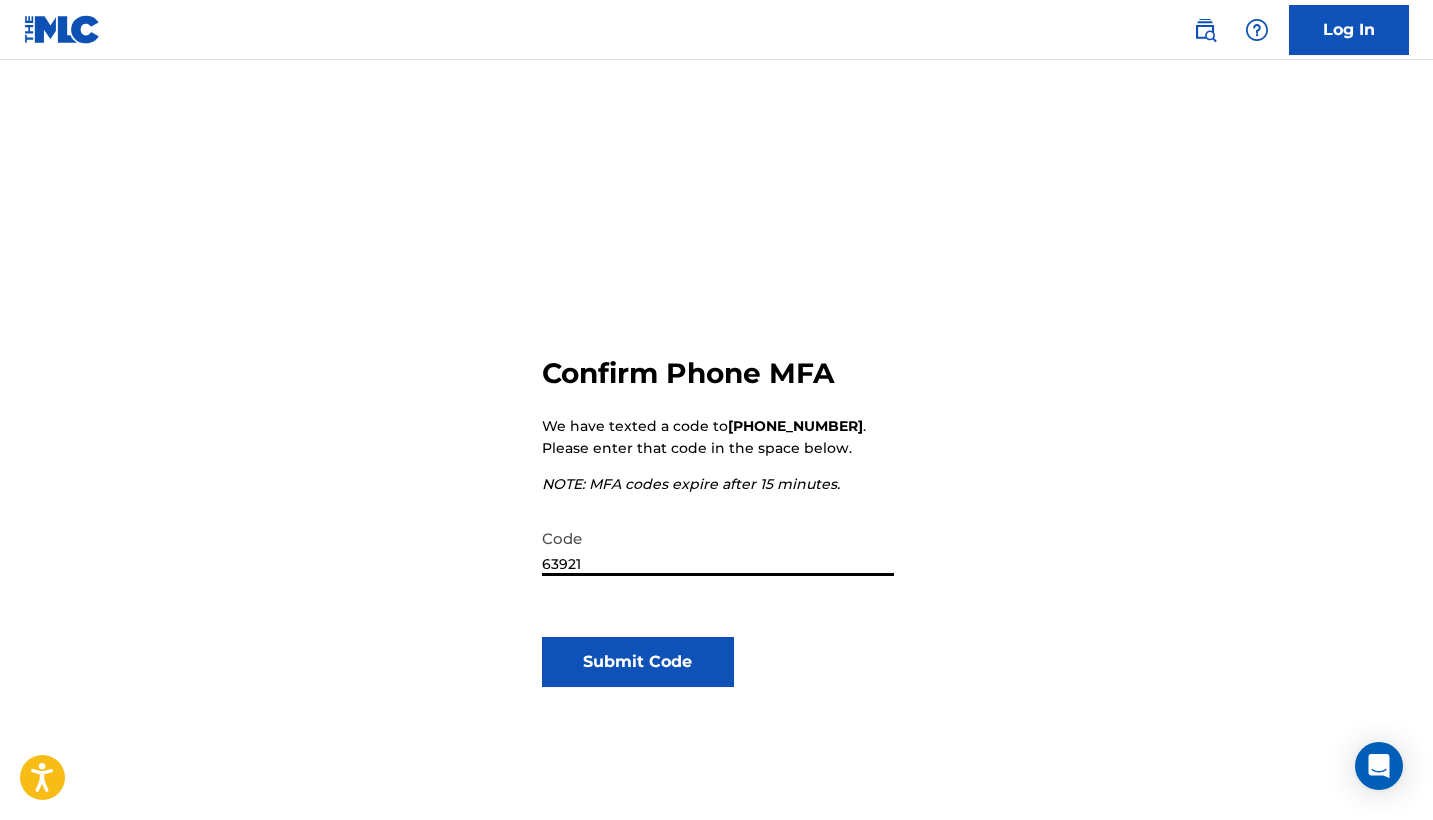 type on "639214" 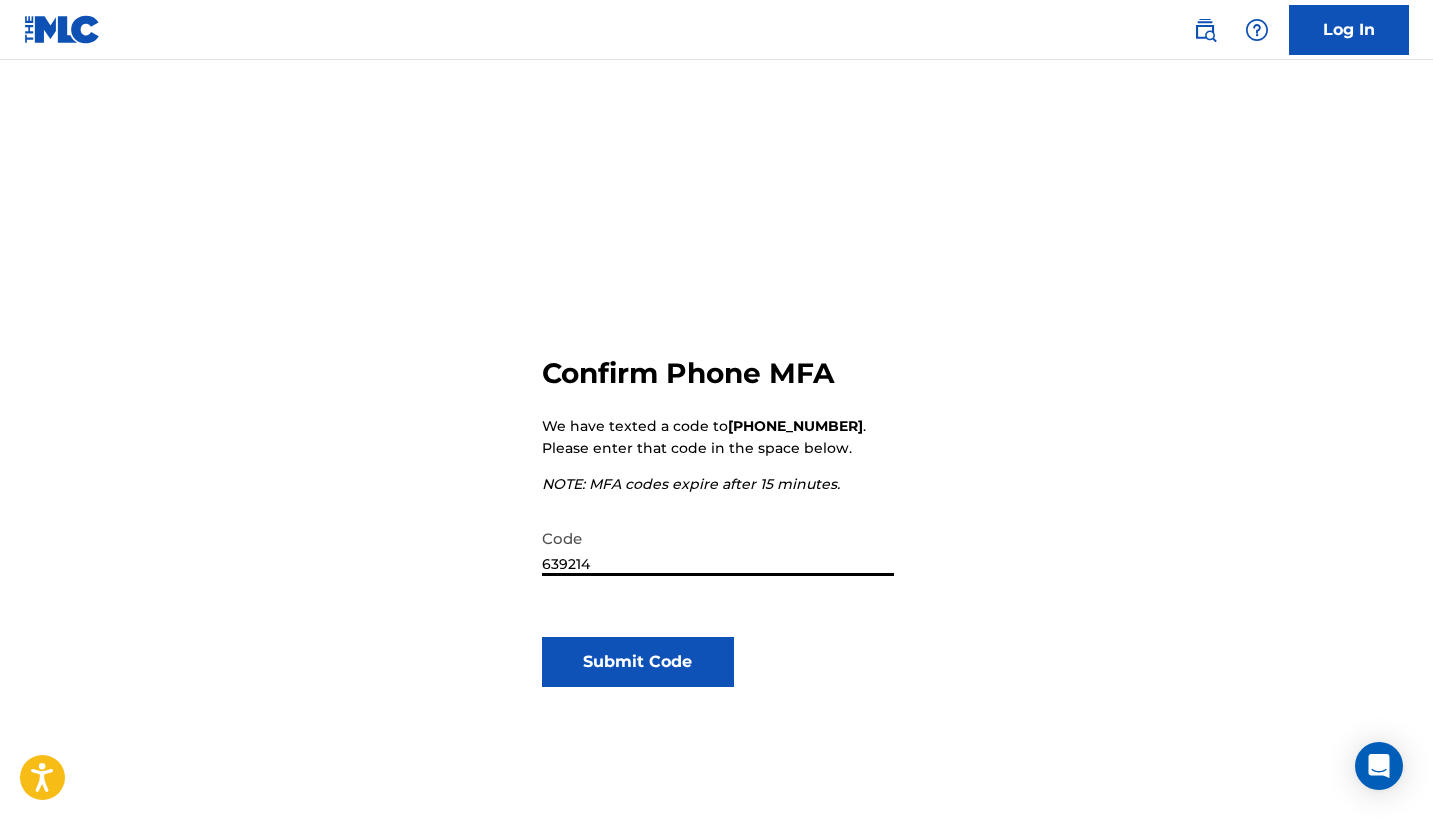 click on "Submit Code" at bounding box center (638, 662) 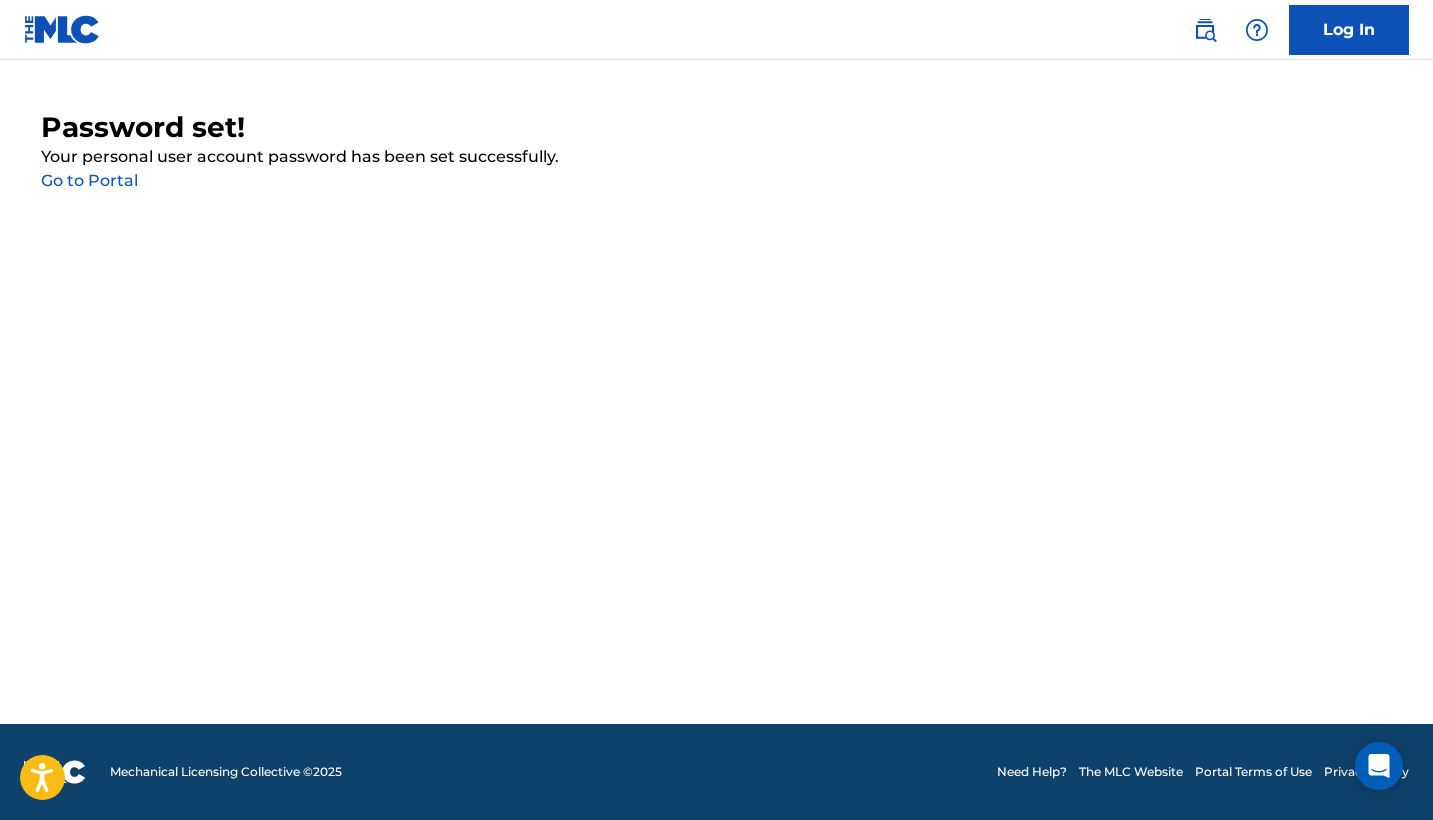 click on "Go to Portal" at bounding box center [89, 180] 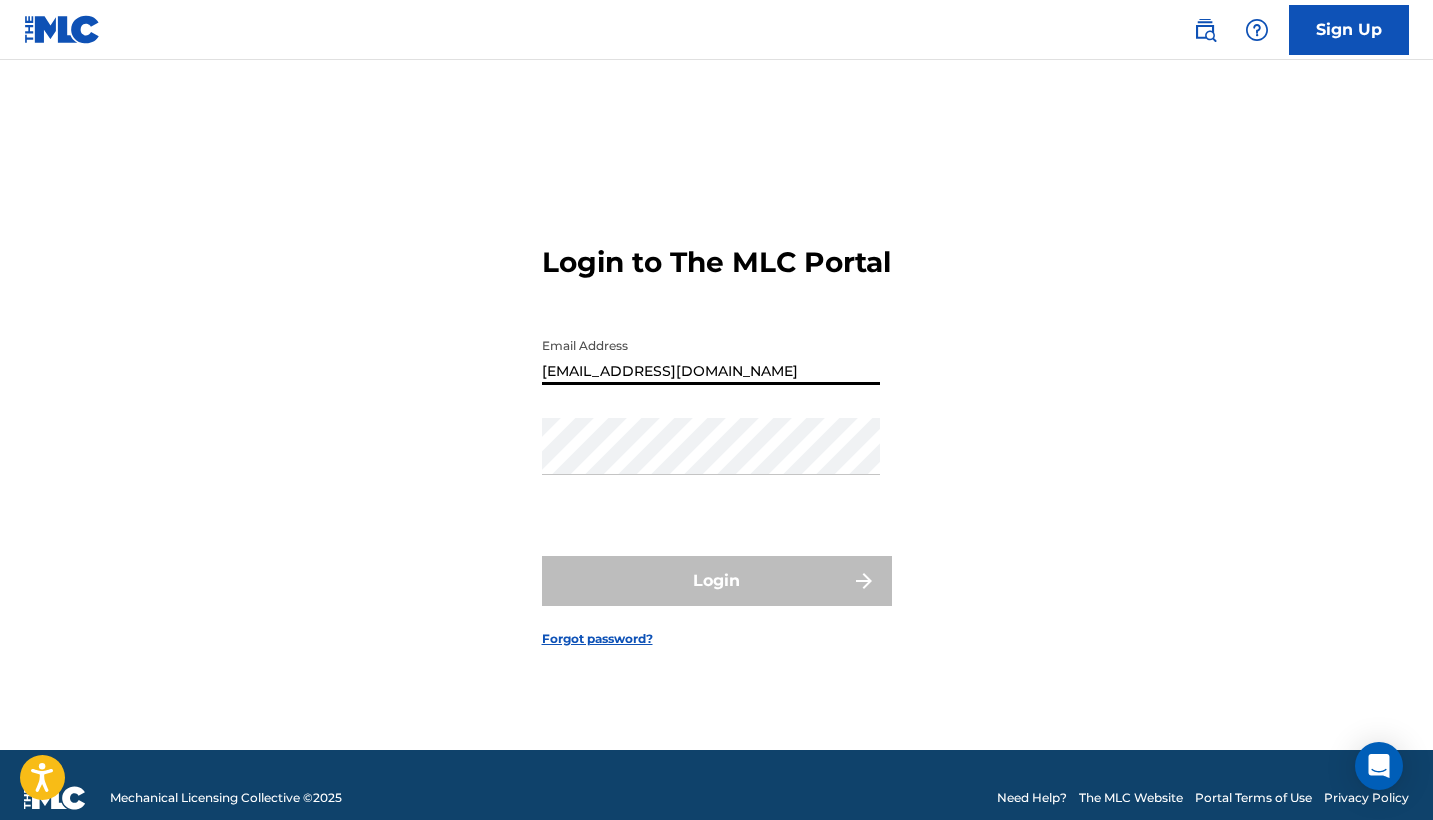 type on "[EMAIL_ADDRESS][DOMAIN_NAME]" 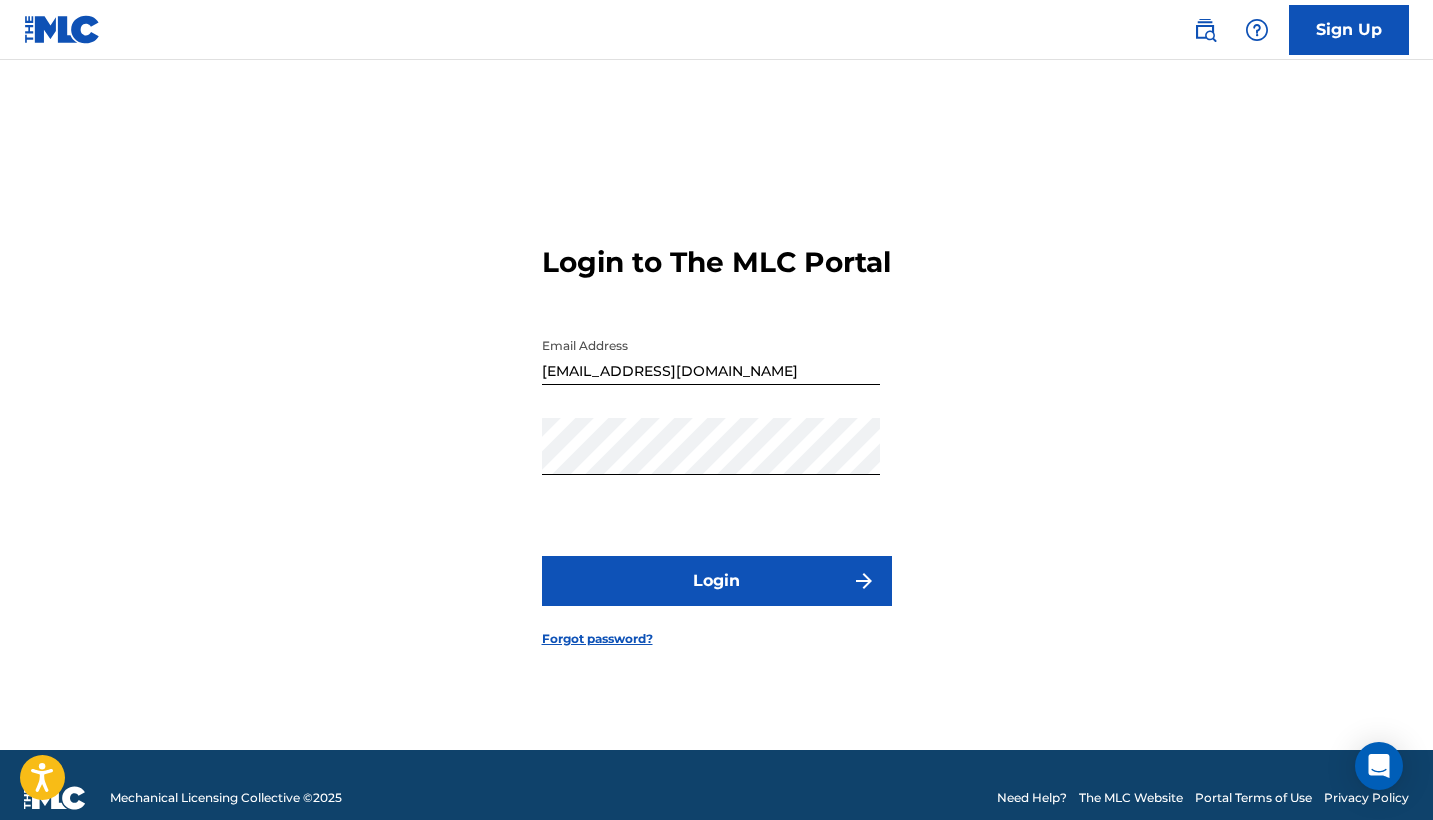 click on "Login" at bounding box center [717, 581] 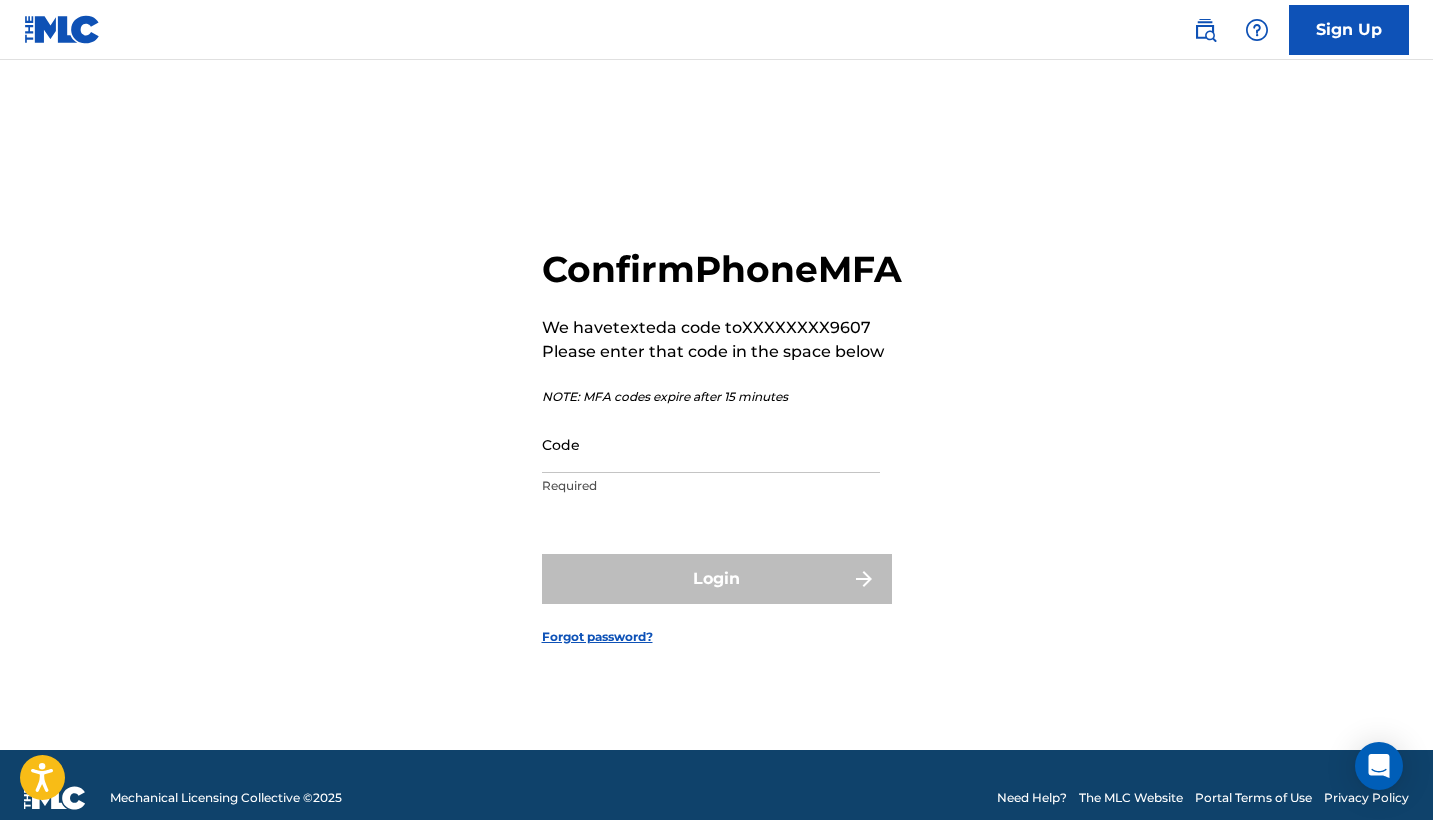 click on "Code" at bounding box center (711, 444) 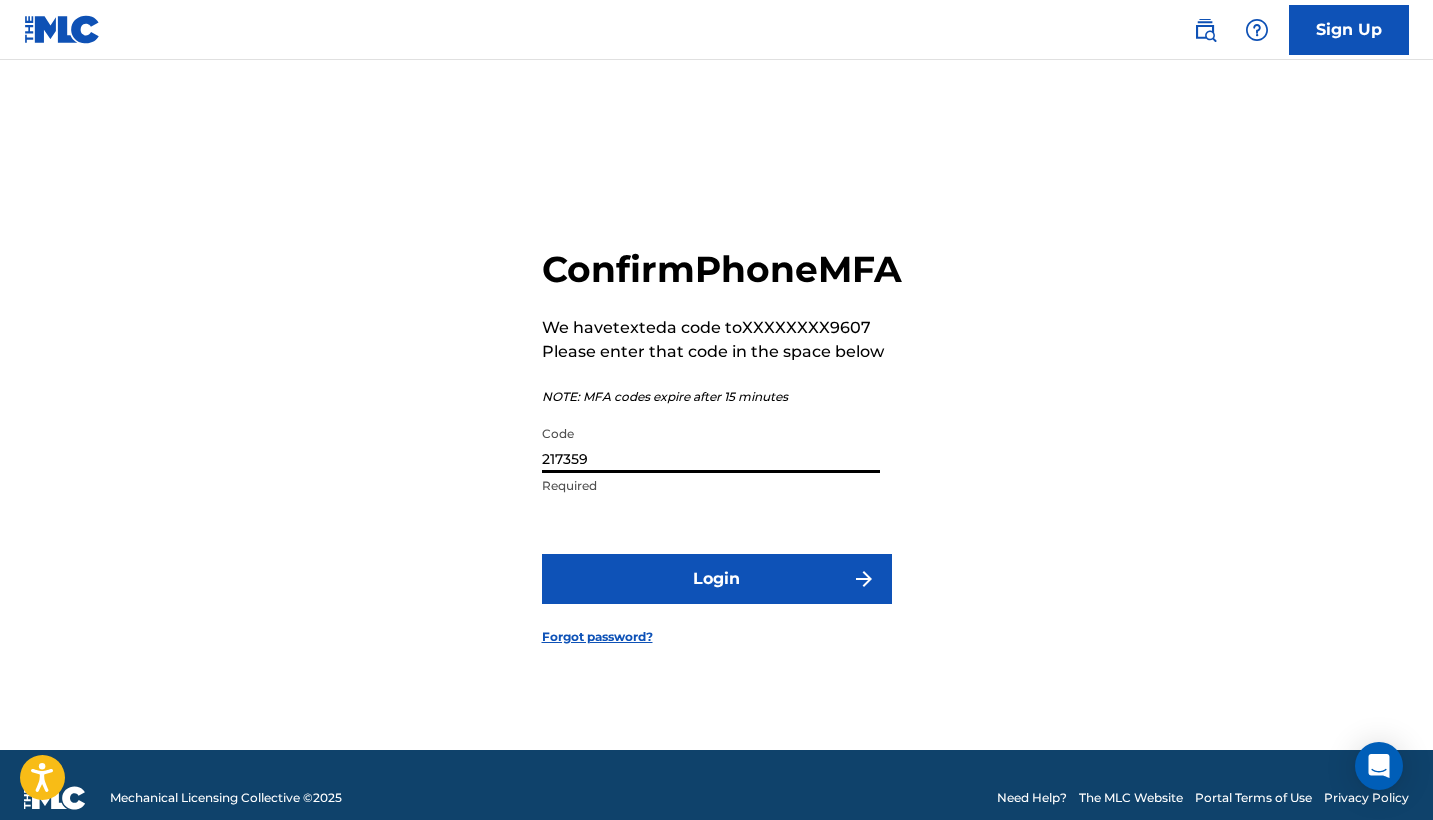 type on "217359" 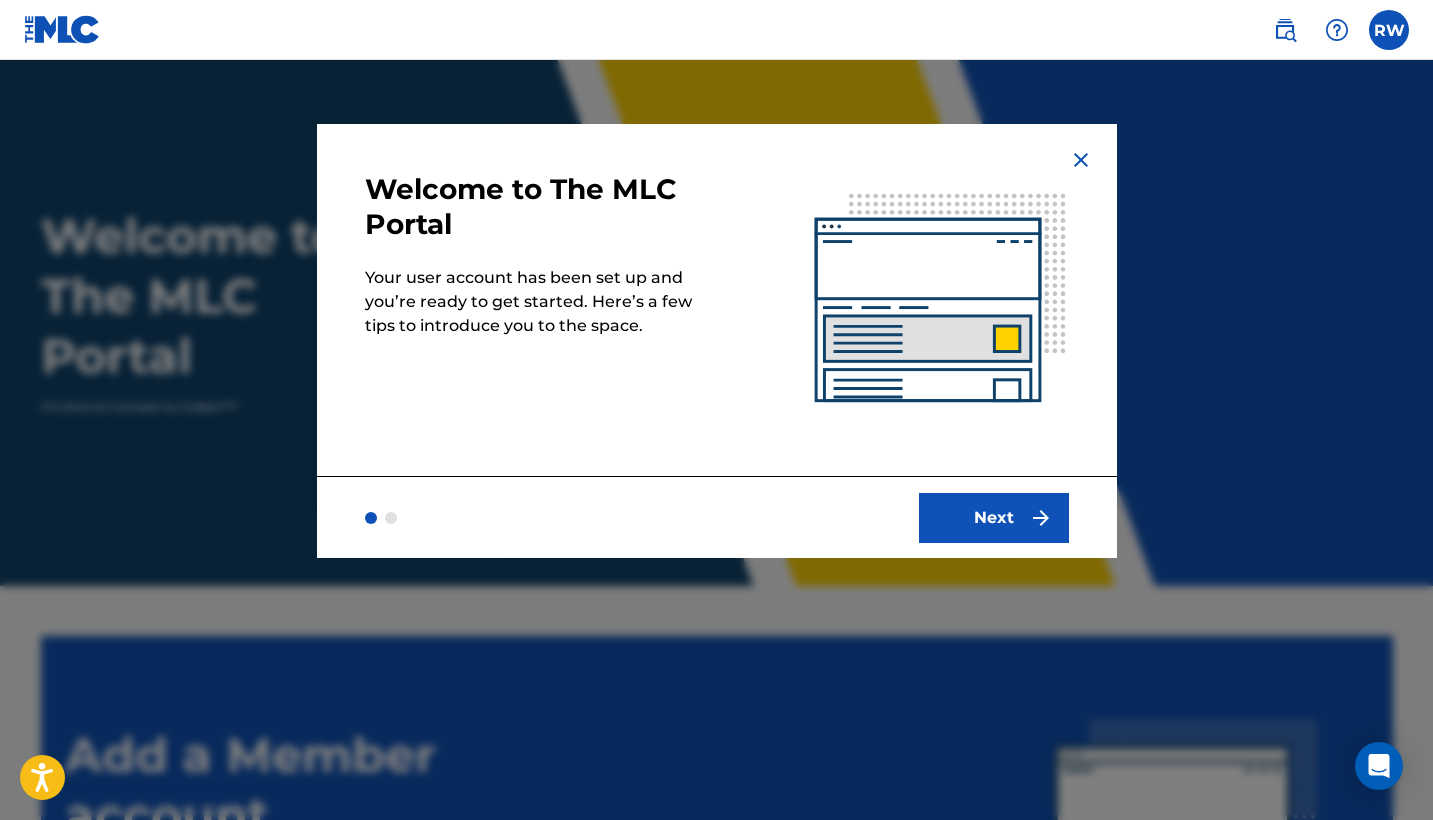 scroll, scrollTop: 0, scrollLeft: 0, axis: both 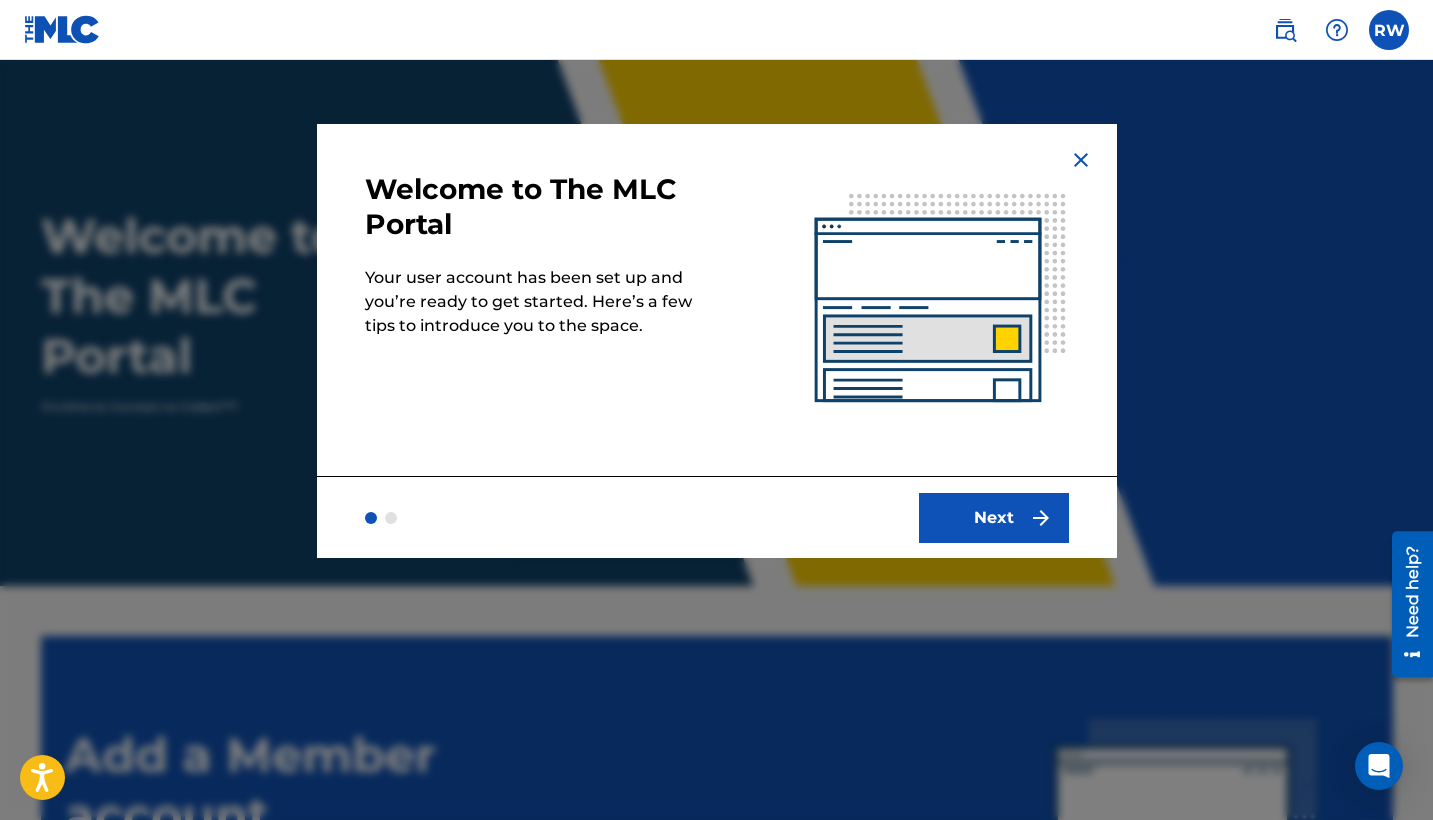 click on "Next" at bounding box center [994, 518] 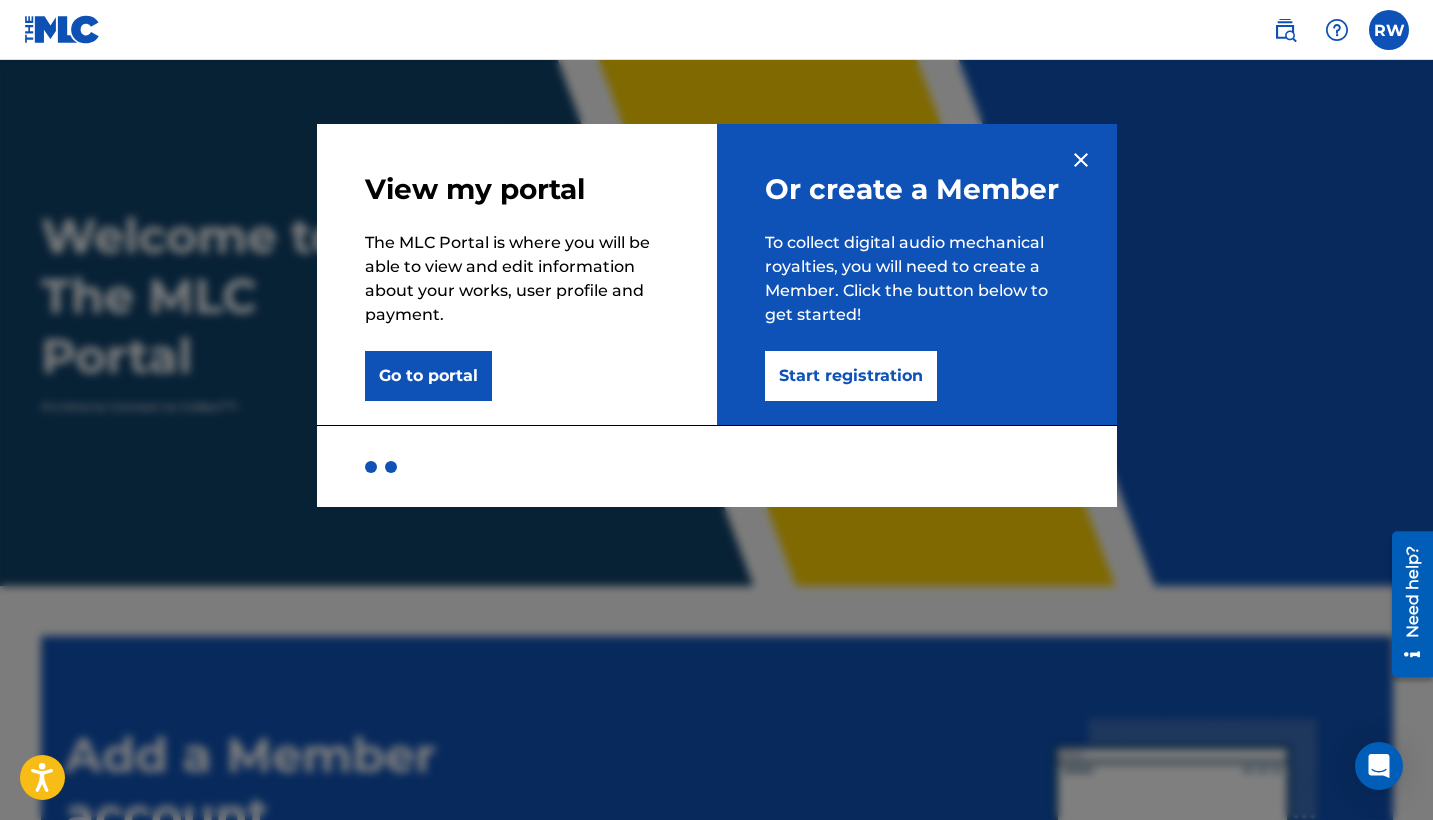 click on "Start registration" at bounding box center [851, 376] 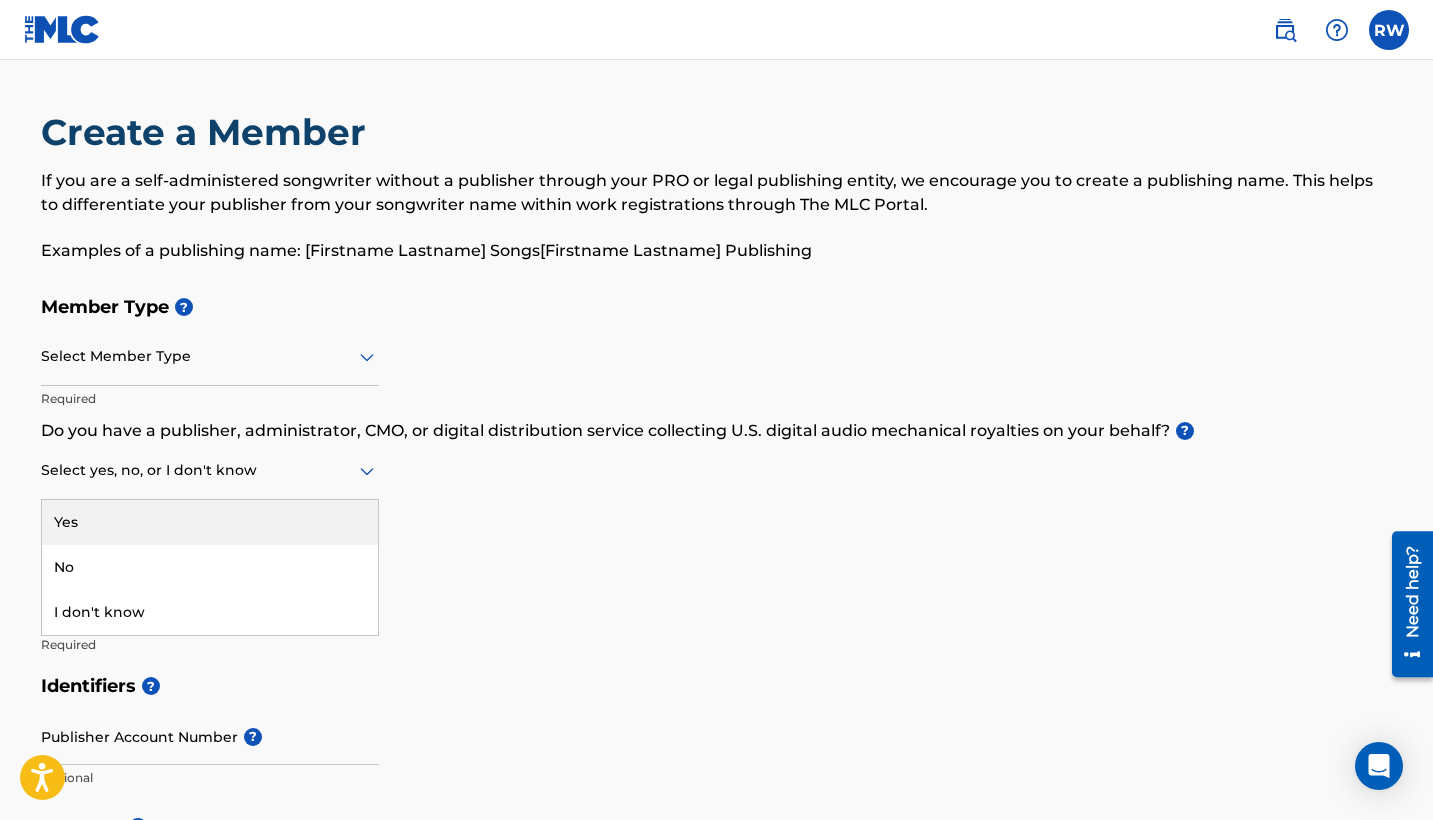 click at bounding box center [210, 470] 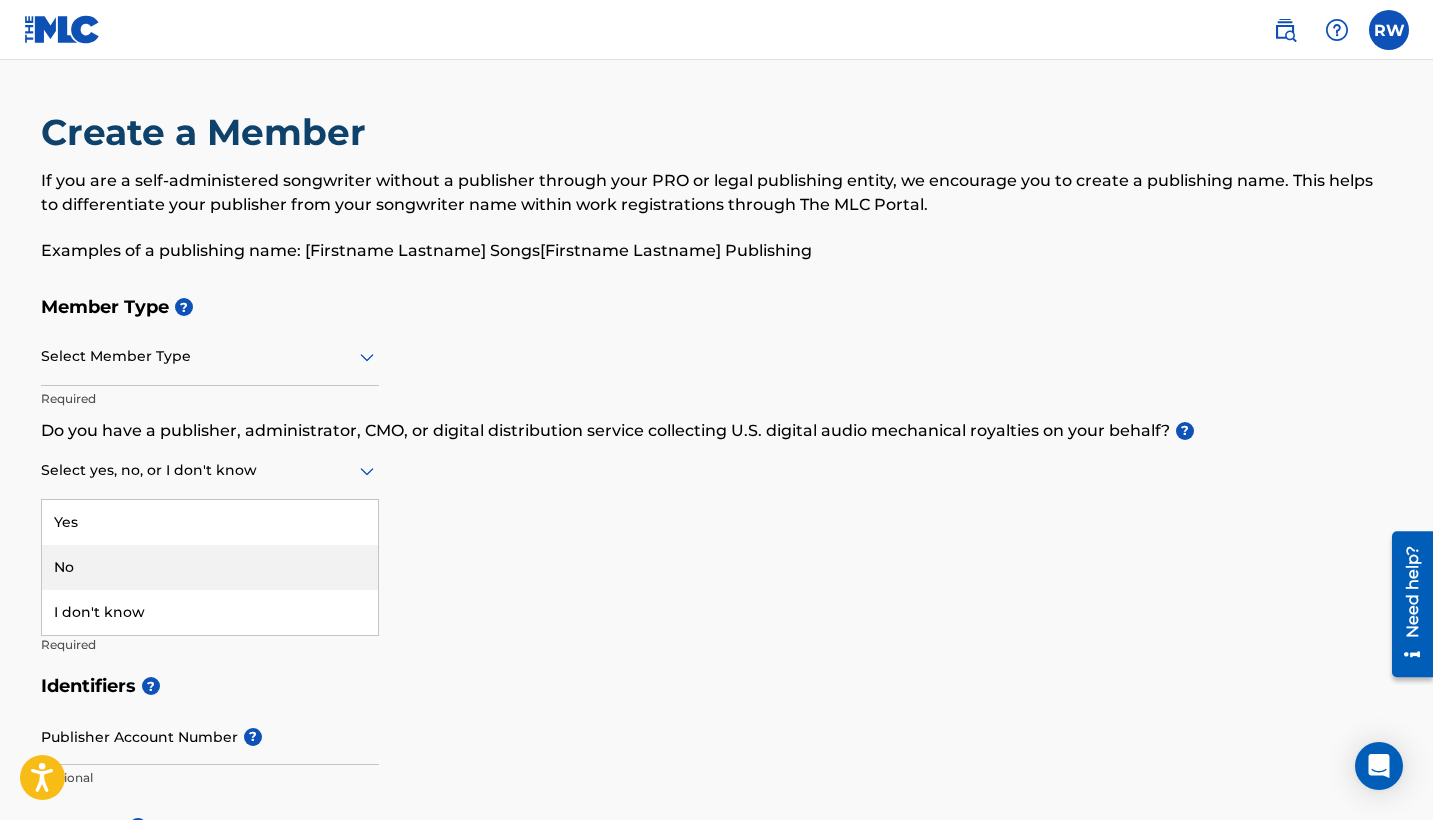click on "No" at bounding box center [210, 567] 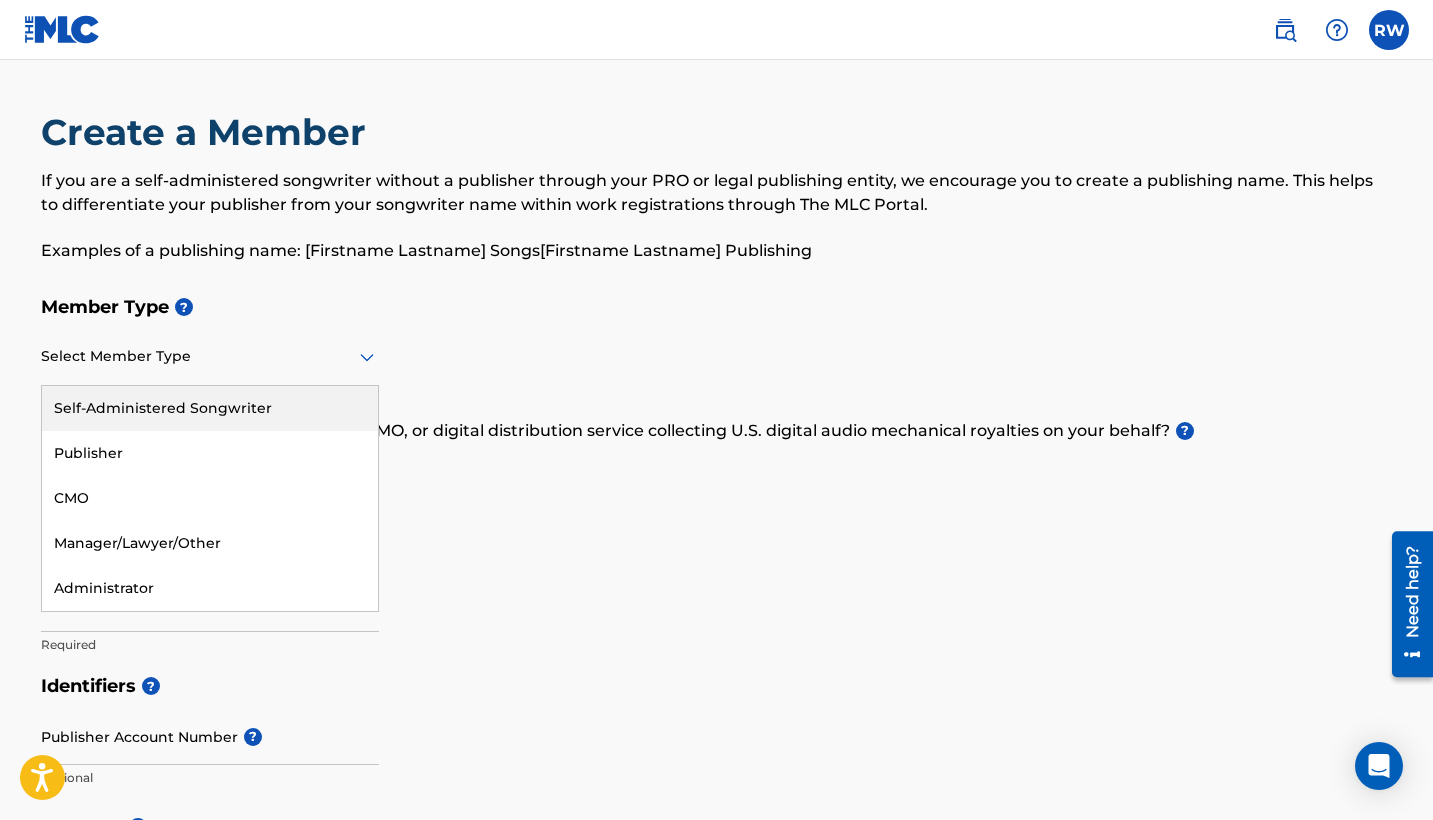 click at bounding box center (210, 356) 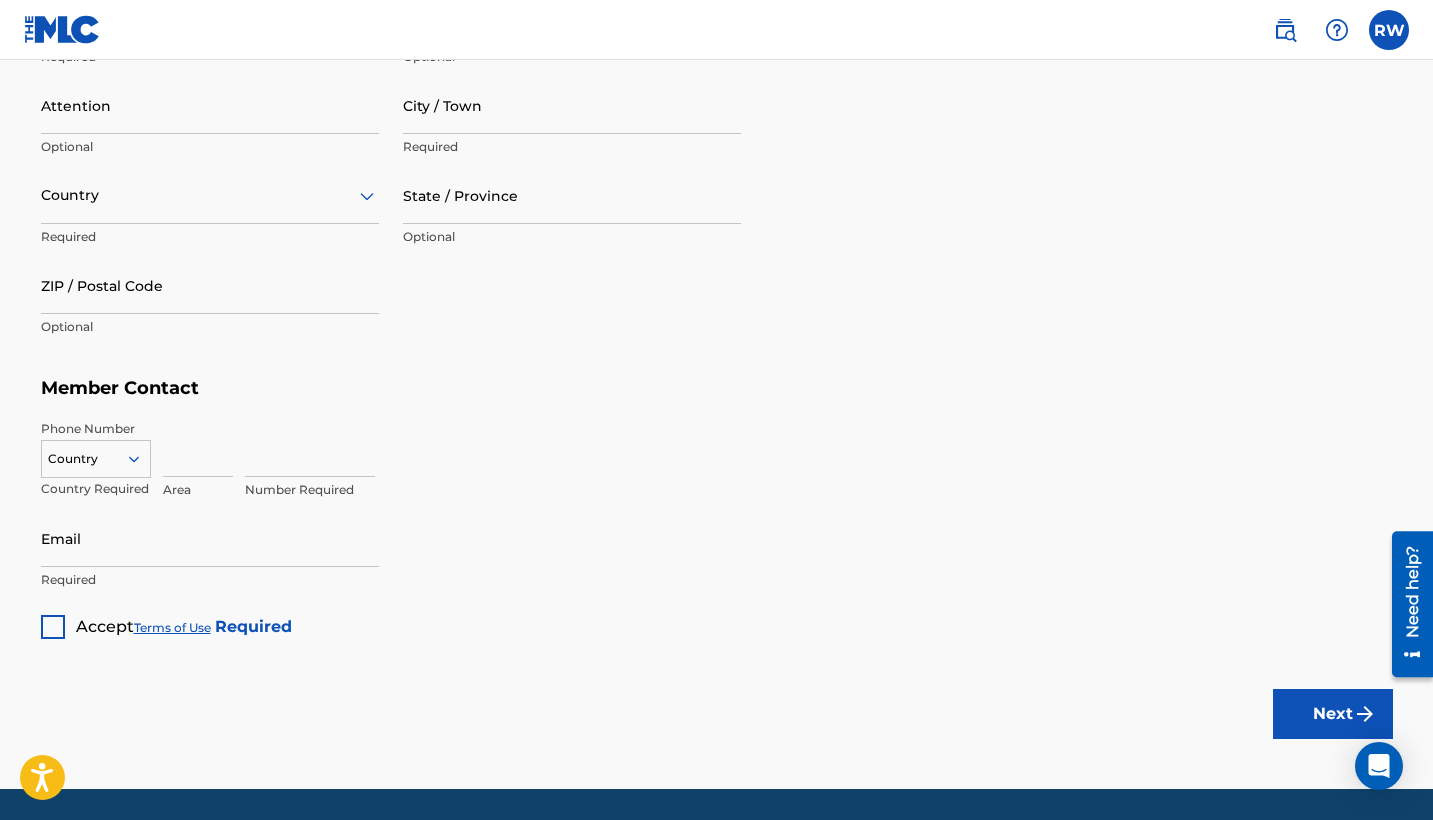 scroll, scrollTop: 1068, scrollLeft: 0, axis: vertical 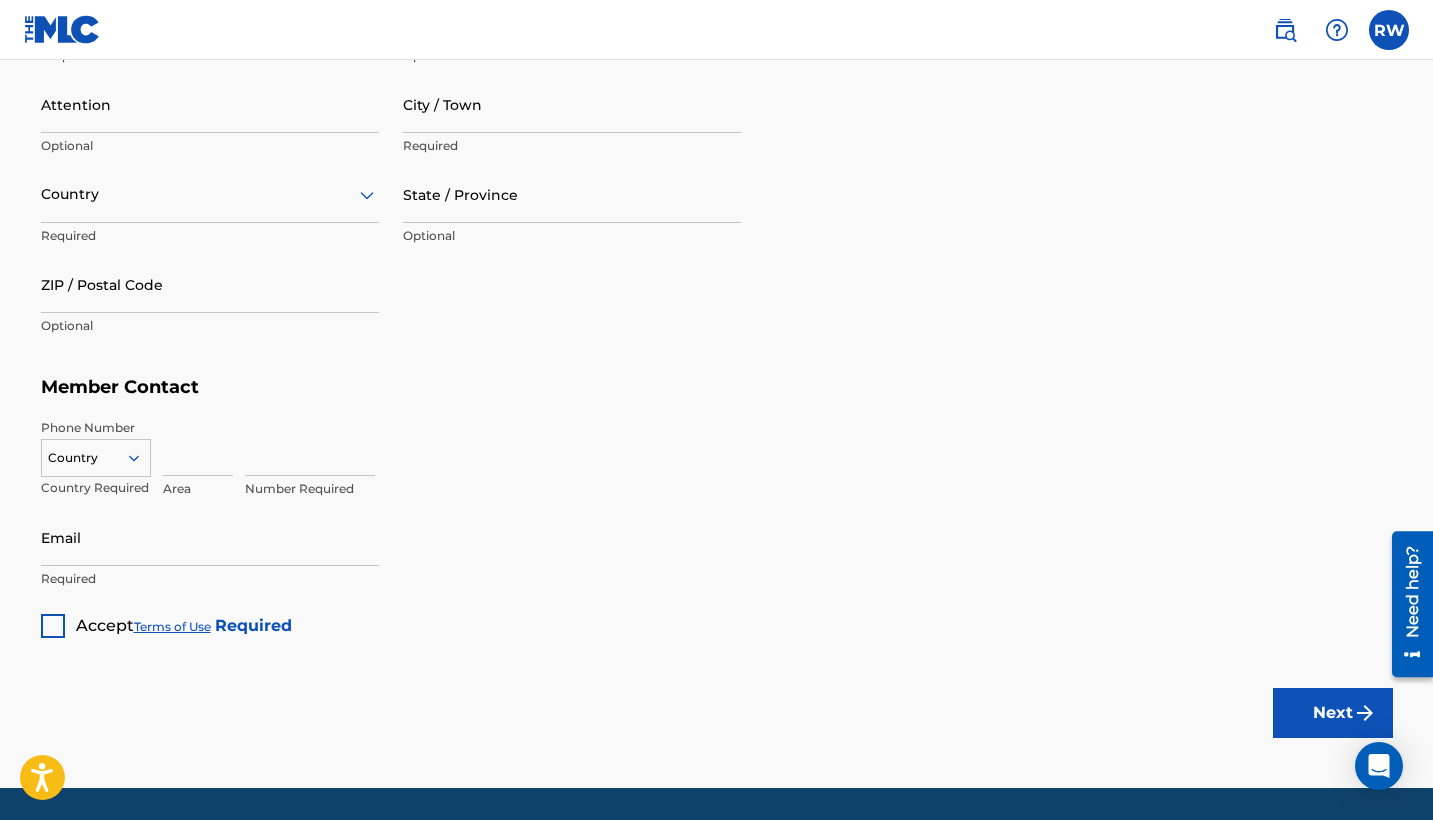 click at bounding box center (198, 447) 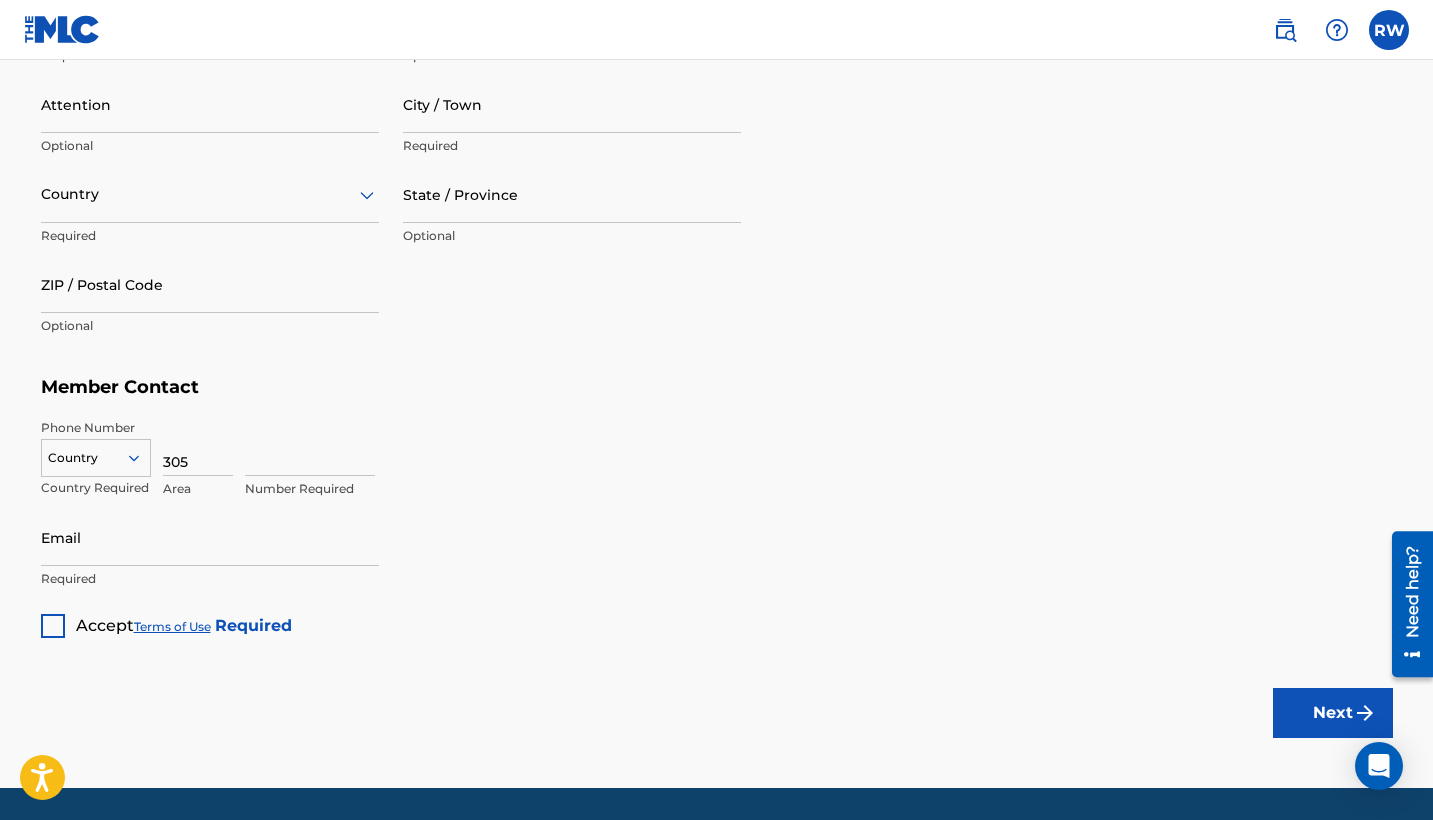 type on "305" 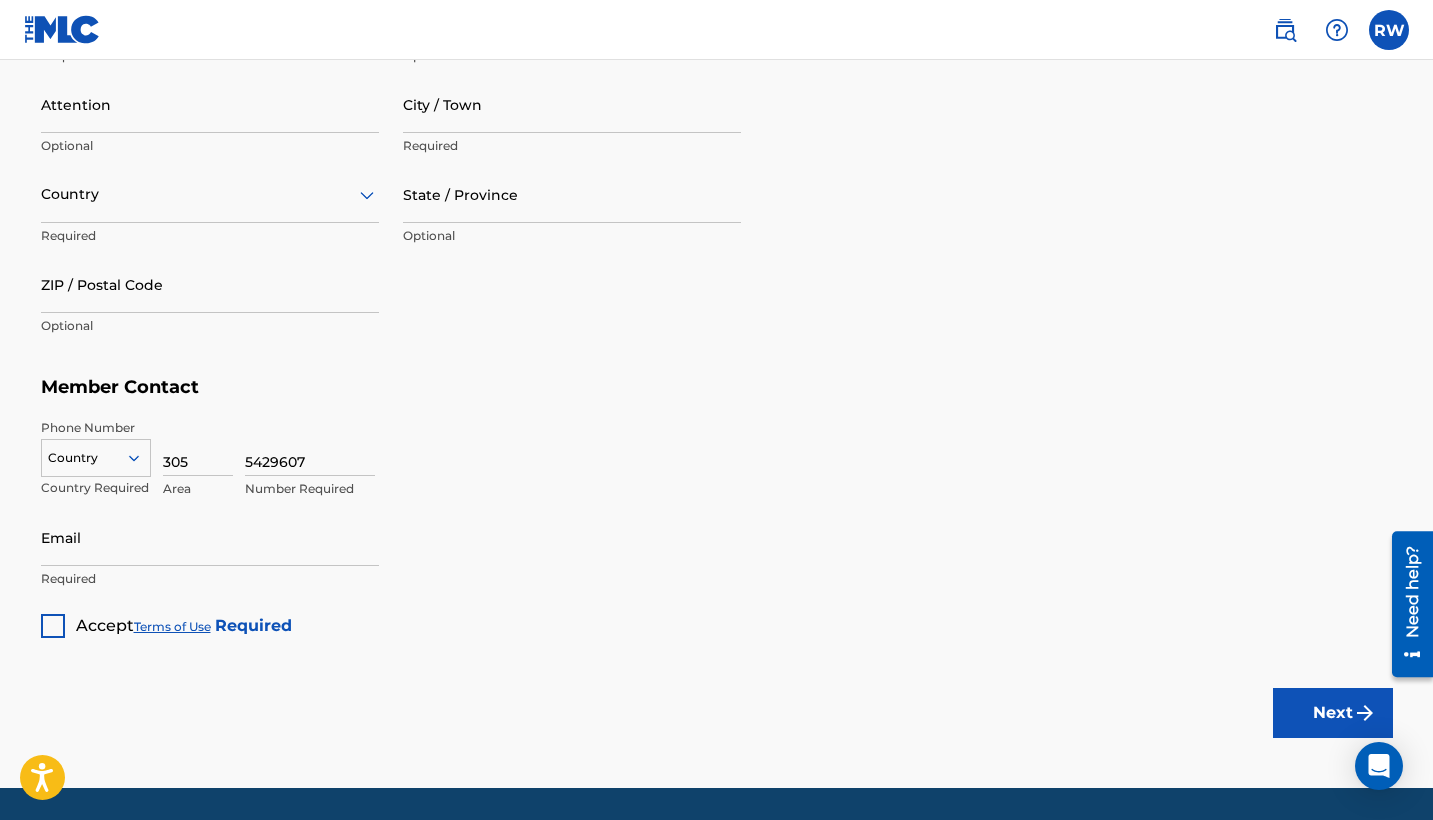 type on "5429607" 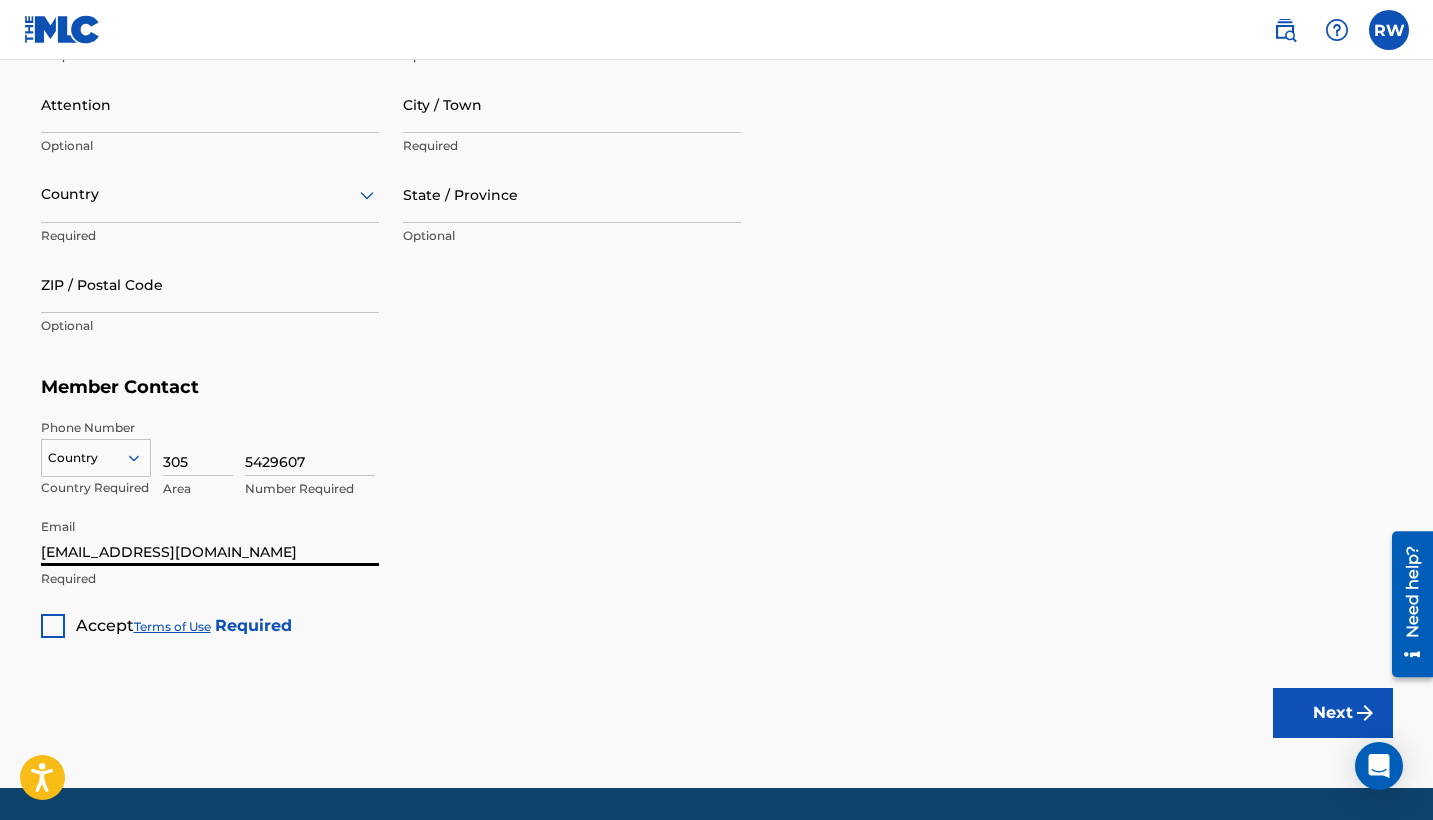 type on "[EMAIL_ADDRESS][DOMAIN_NAME]" 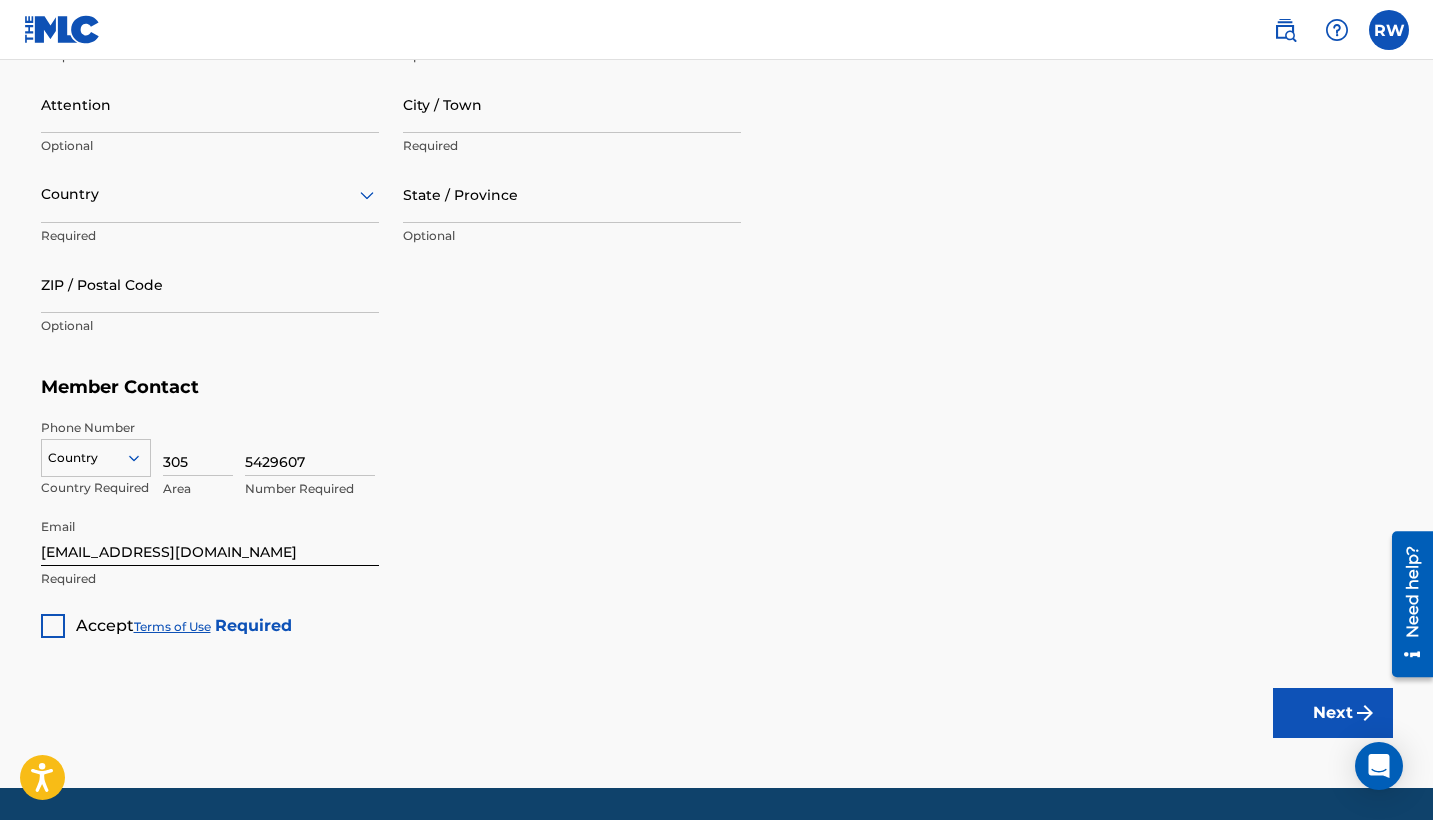 click on "Member Type ? Self-Administered Songwriter Required Do you have a publisher, administrator, CMO, or digital distribution service collecting U.S. digital audio mechanical royalties on your behalf? ? No Required Member Name ? Member name Required Identifiers ? Publisher Account Number ? Optional IPI Number ? Optional ISNI Optional Member Address ? Use my existing user account details Street Address Required Unit Number Optional Attention Optional City / Town Required Country Required State / Province Optional ZIP / Postal Code Optional Member Contact Phone Number Country Country Required 305 Area 5429607 Number Required Email rjwoodmusic@gmail.com Required Accept  Terms of Use   Required Next" at bounding box center (717, -72) 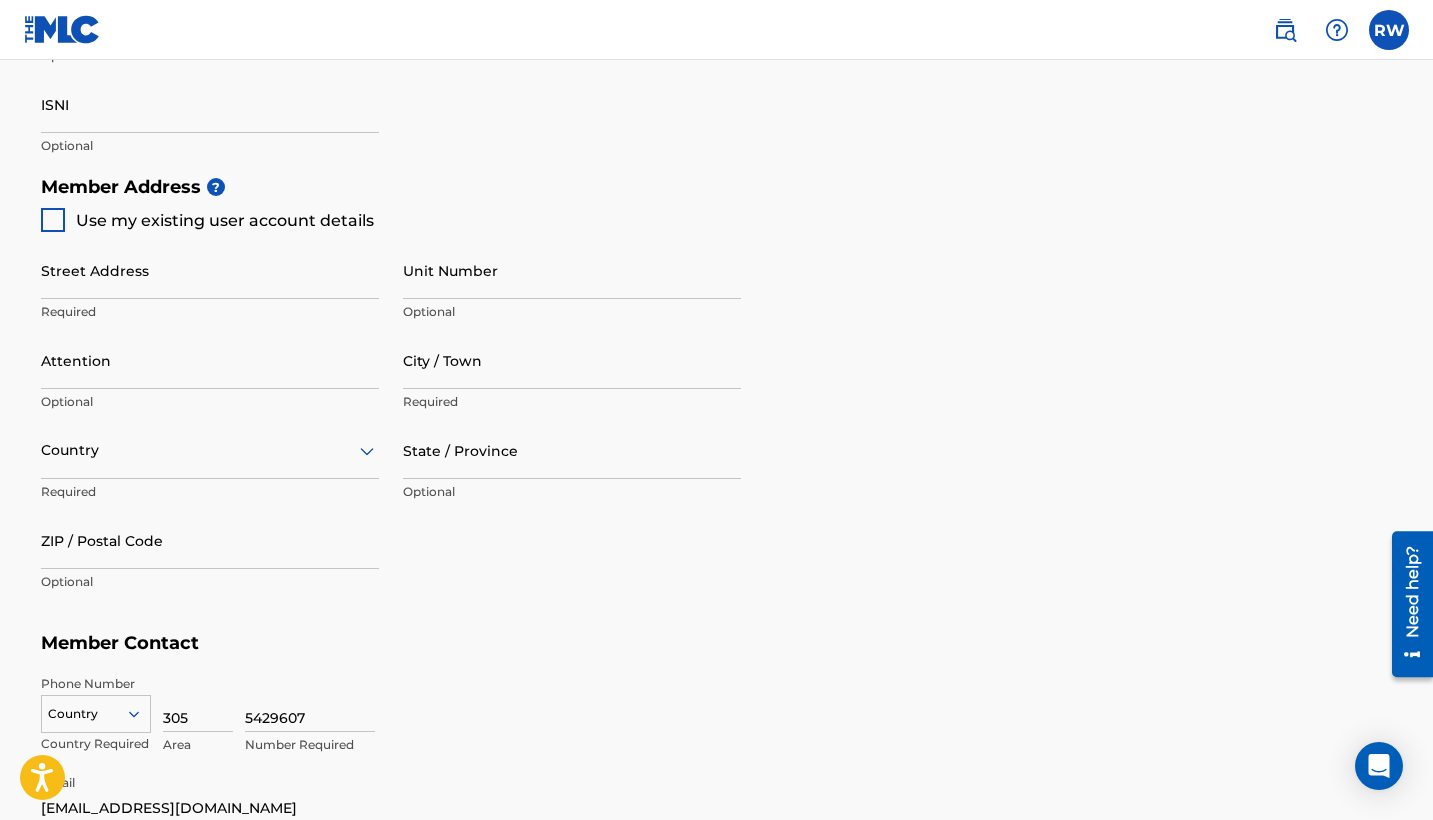 scroll, scrollTop: 816, scrollLeft: 0, axis: vertical 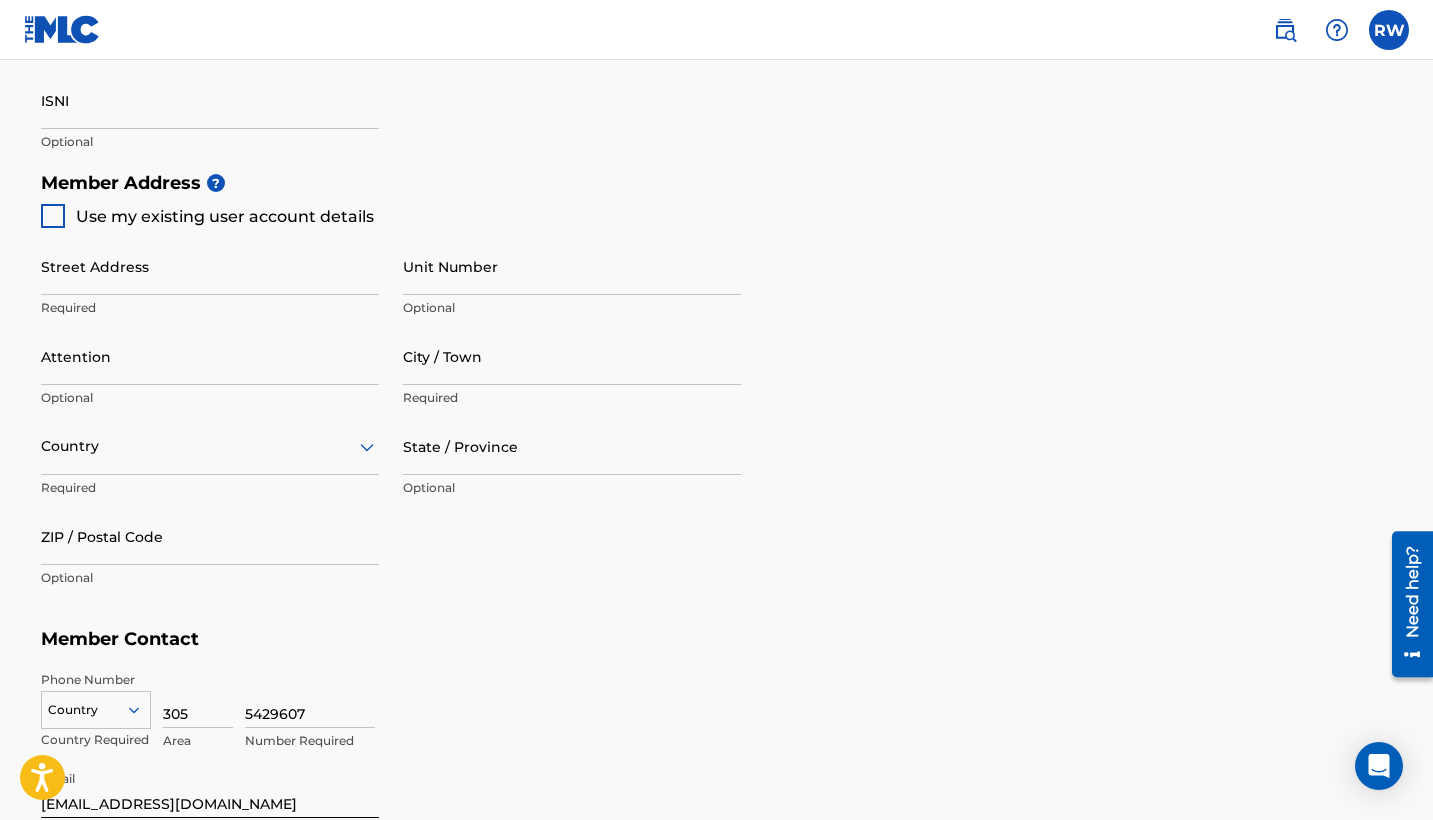 click at bounding box center [53, 216] 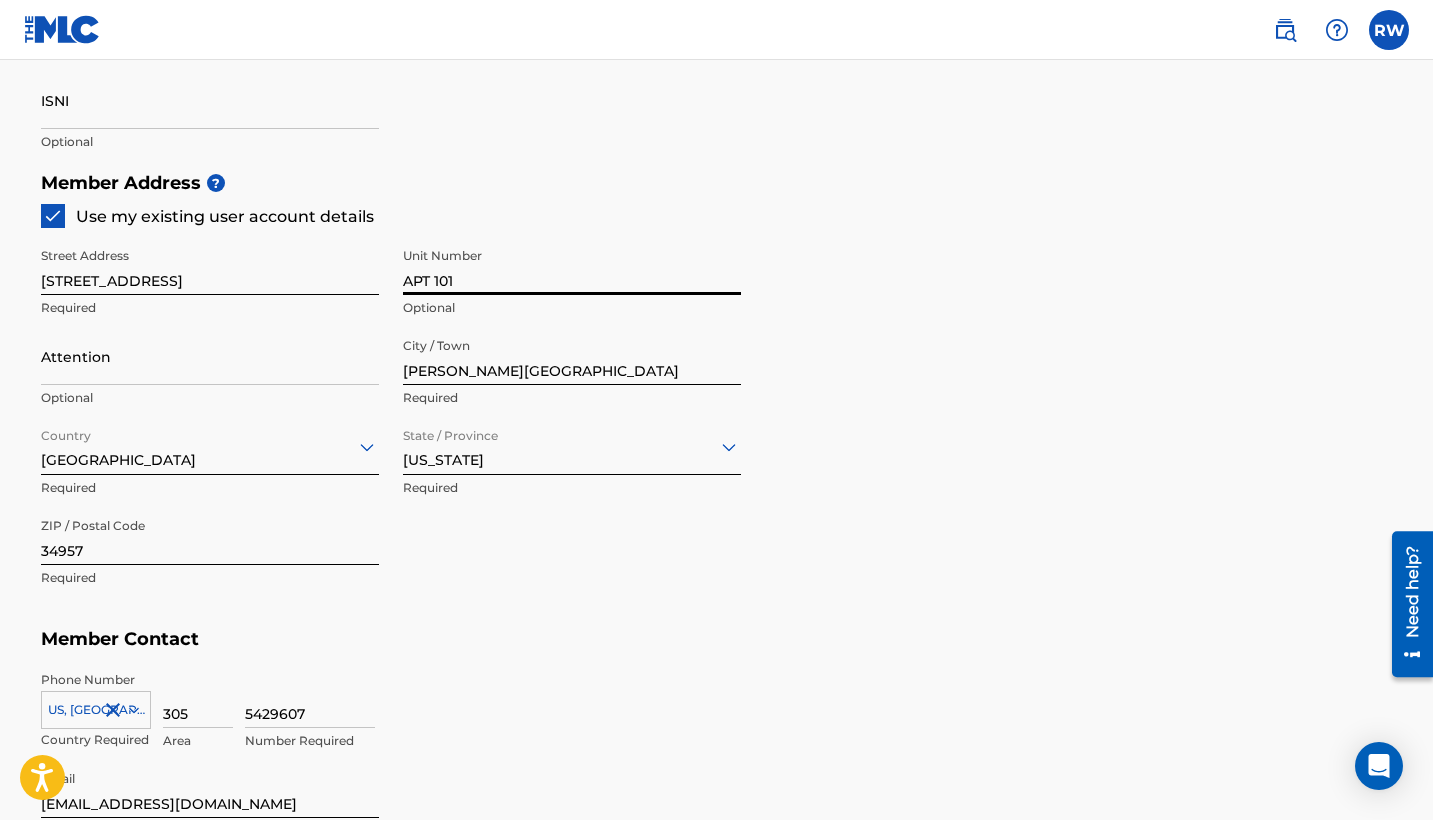 type on "APT 101" 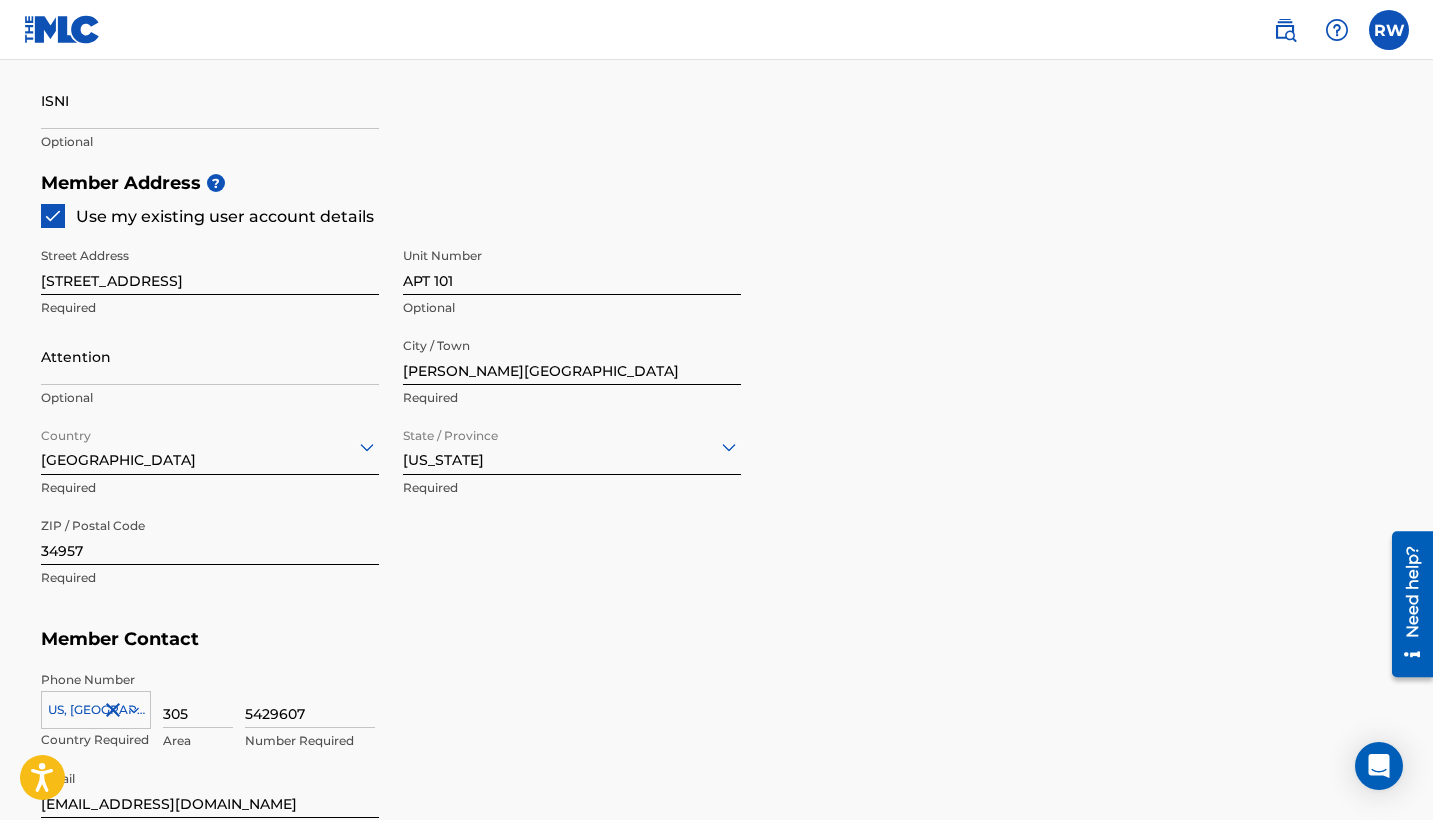 click on "Member Address ? Use my existing user account details Street Address 1577 NE Nautical Place Required Unit Number APT 101 Optional Attention Optional City / Town Jensen Beach Required Country United States Required State / Province Florida Required ZIP / Postal Code 34957 Required" at bounding box center [717, 390] 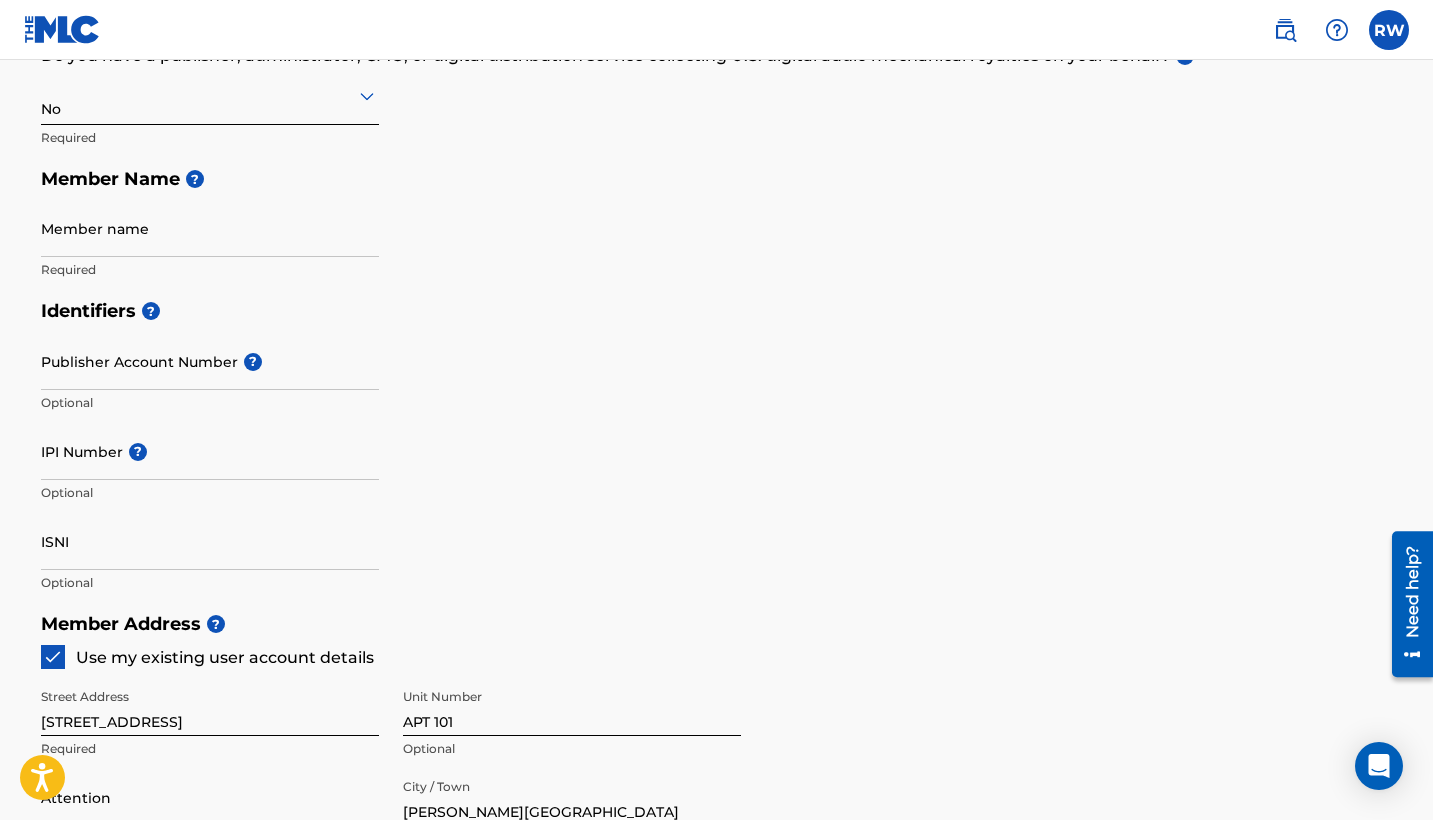 scroll, scrollTop: 320, scrollLeft: 0, axis: vertical 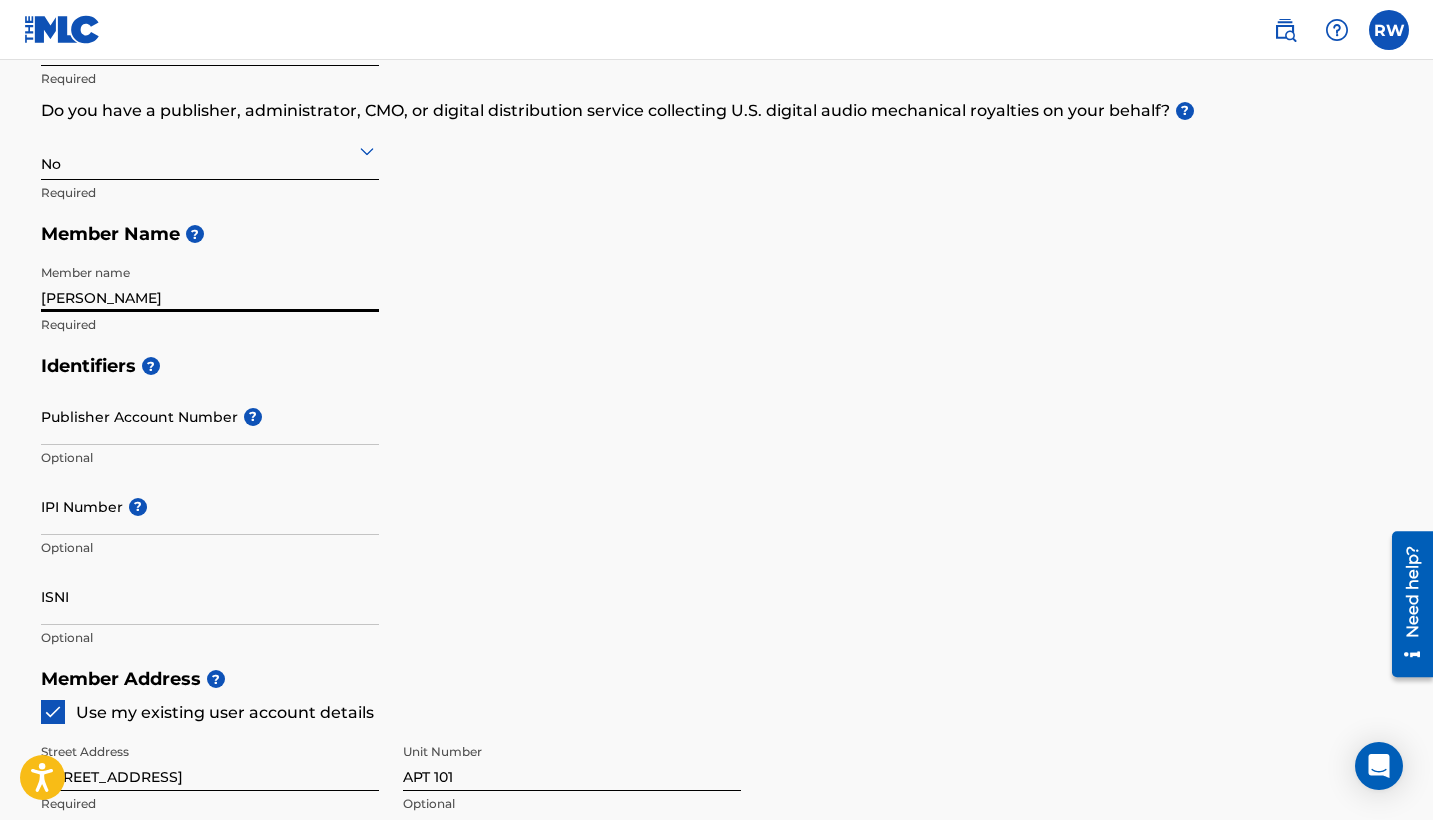 type on "RJ Wood" 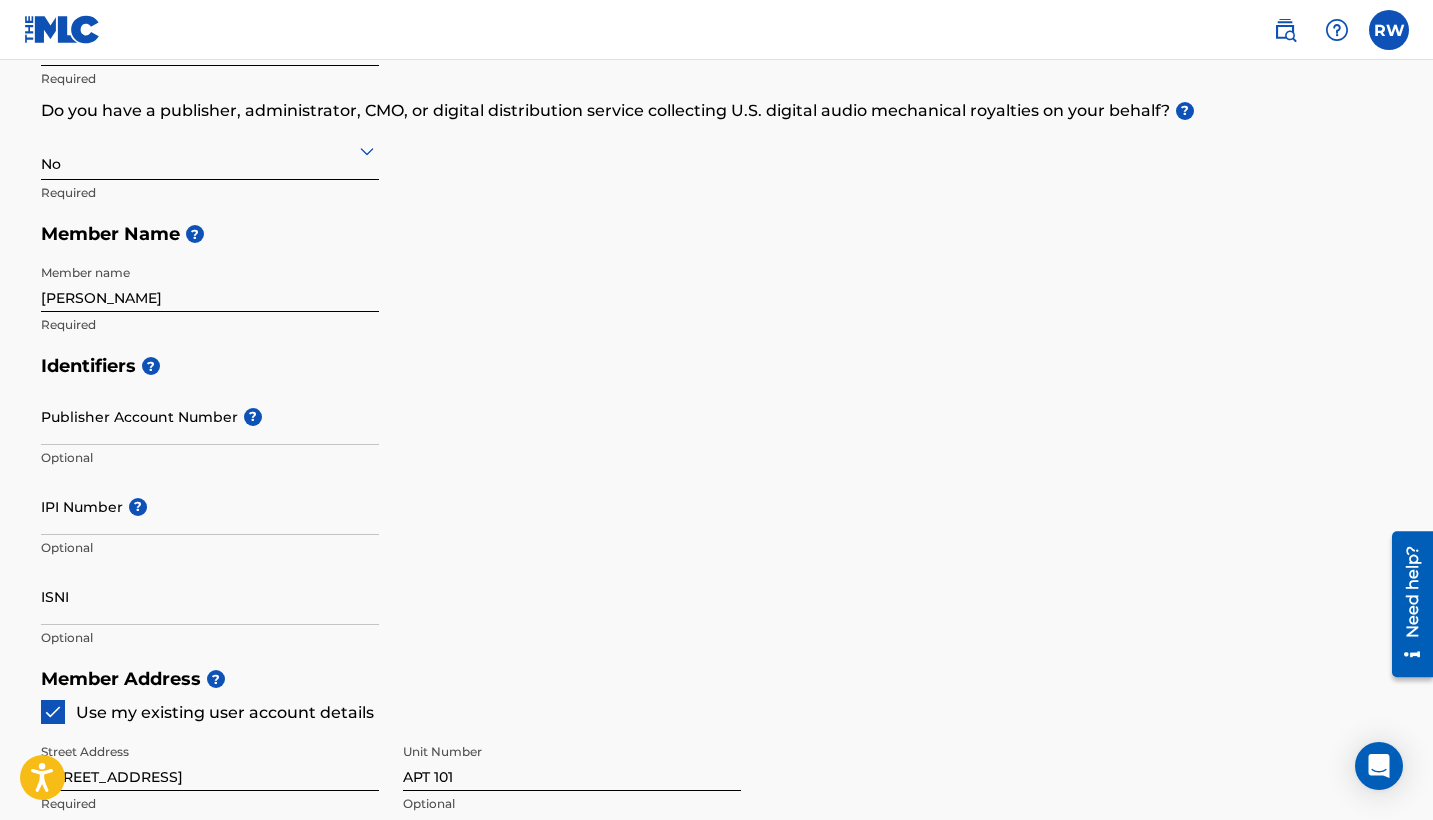 click on "Member Type ? Self-Administered Songwriter Required Do you have a publisher, administrator, CMO, or digital distribution service collecting U.S. digital audio mechanical royalties on your behalf? ? No Required Member Name ? Member name RJ Wood Required" at bounding box center [717, 155] 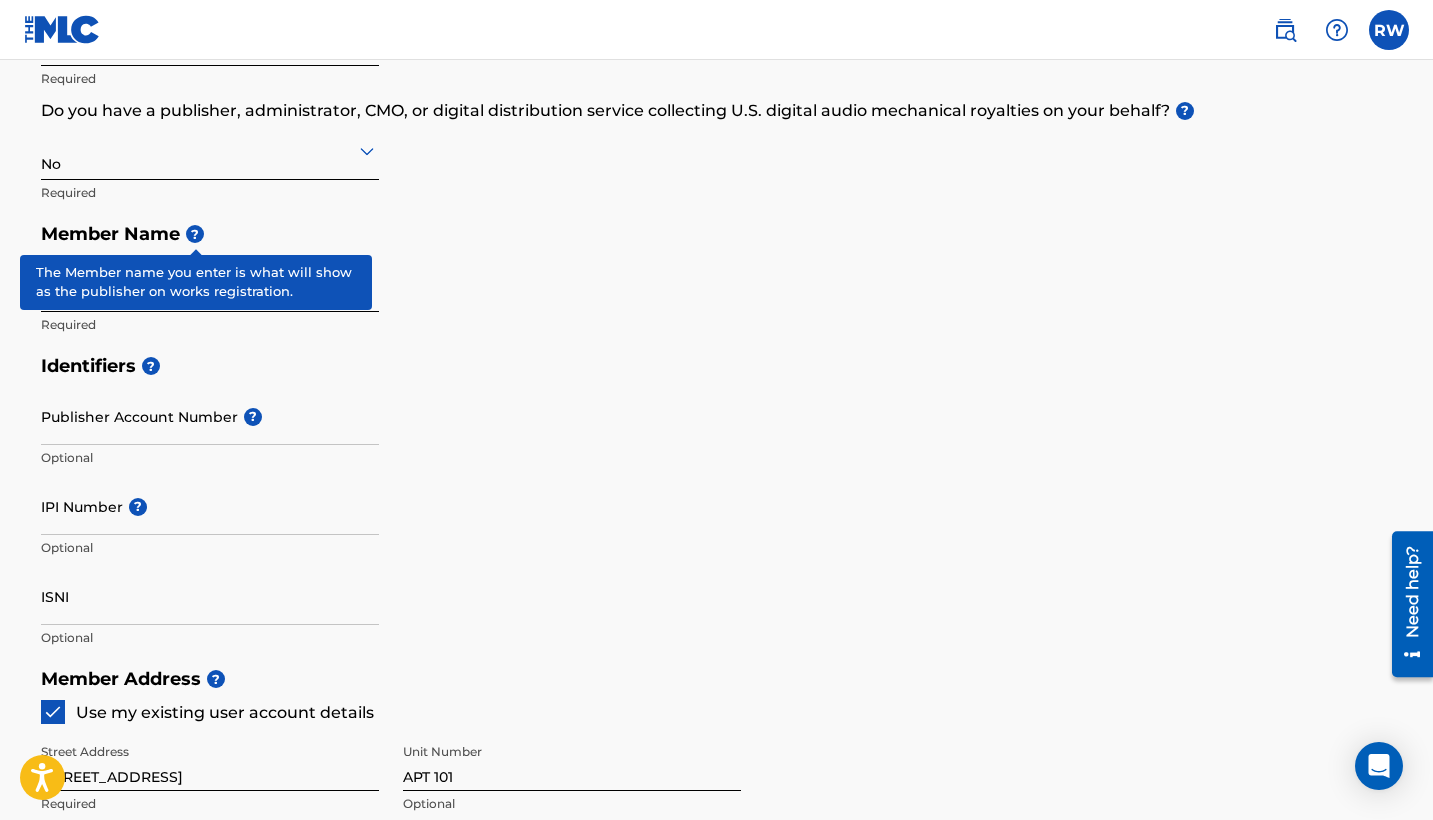 click on "?" at bounding box center (195, 234) 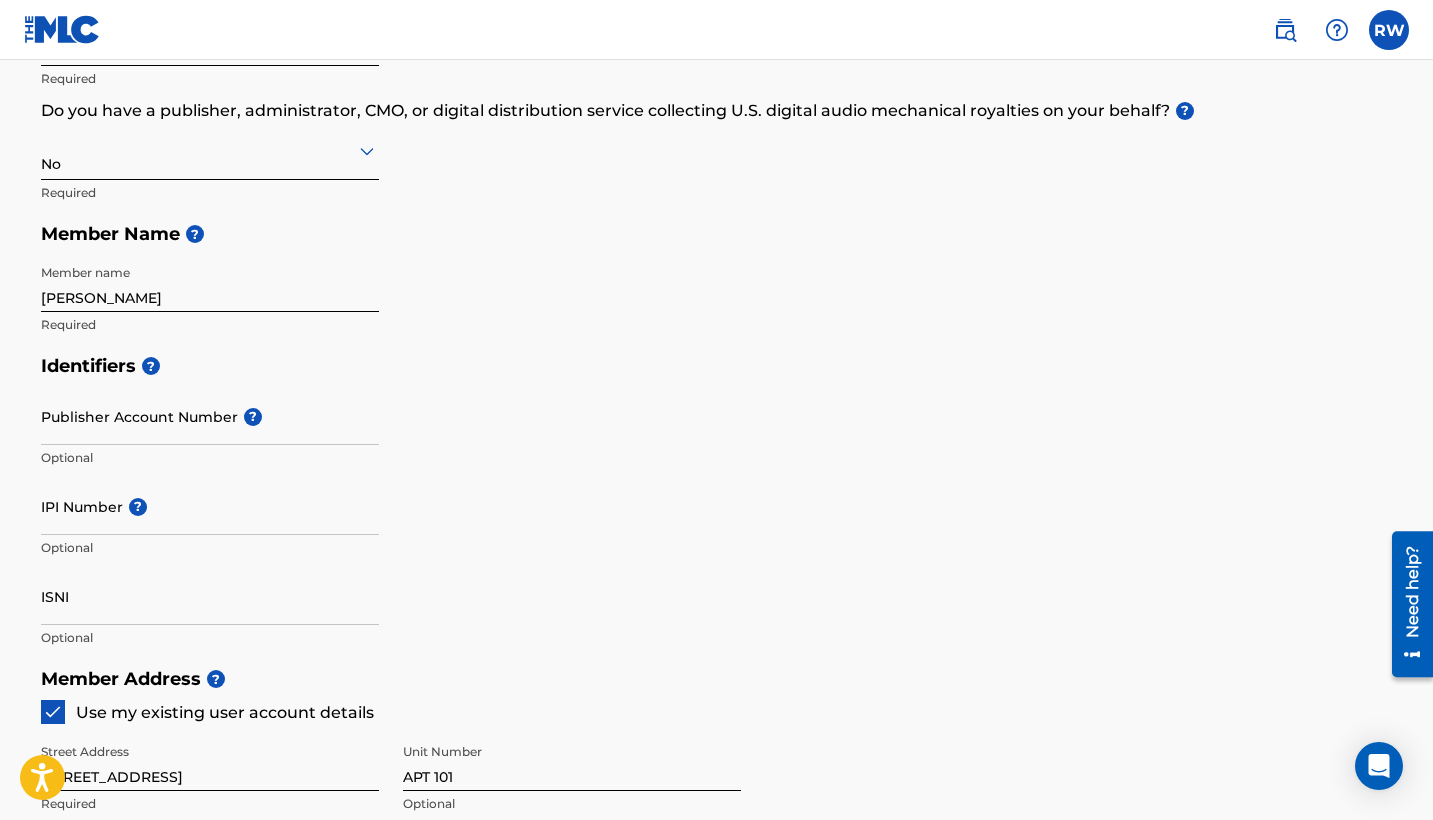 click on "Member Type ? Self-Administered Songwriter Required Do you have a publisher, administrator, CMO, or digital distribution service collecting U.S. digital audio mechanical royalties on your behalf? ? No Required Member Name ? Member name RJ Wood Required" at bounding box center [717, 155] 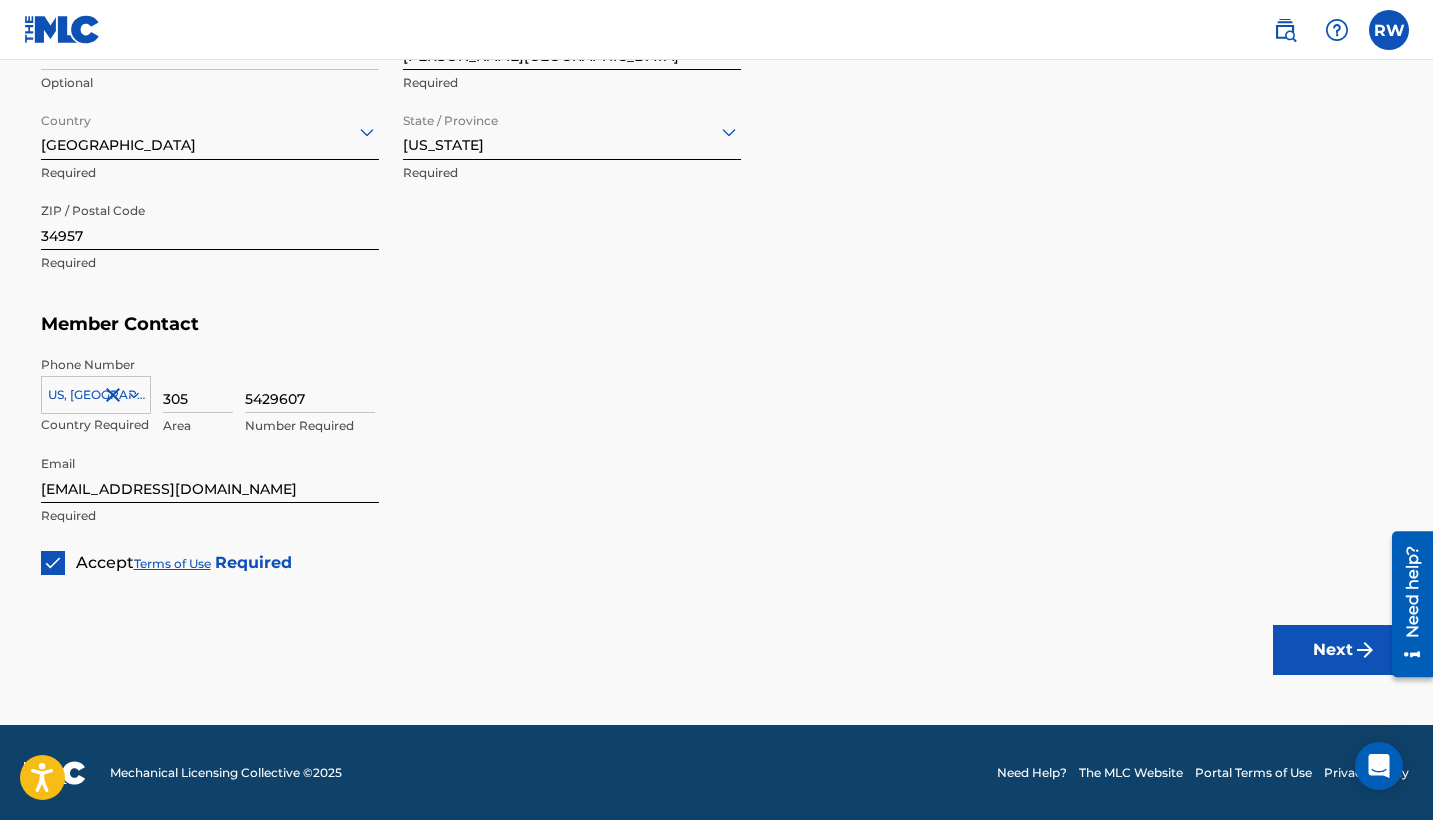 scroll, scrollTop: 1129, scrollLeft: 0, axis: vertical 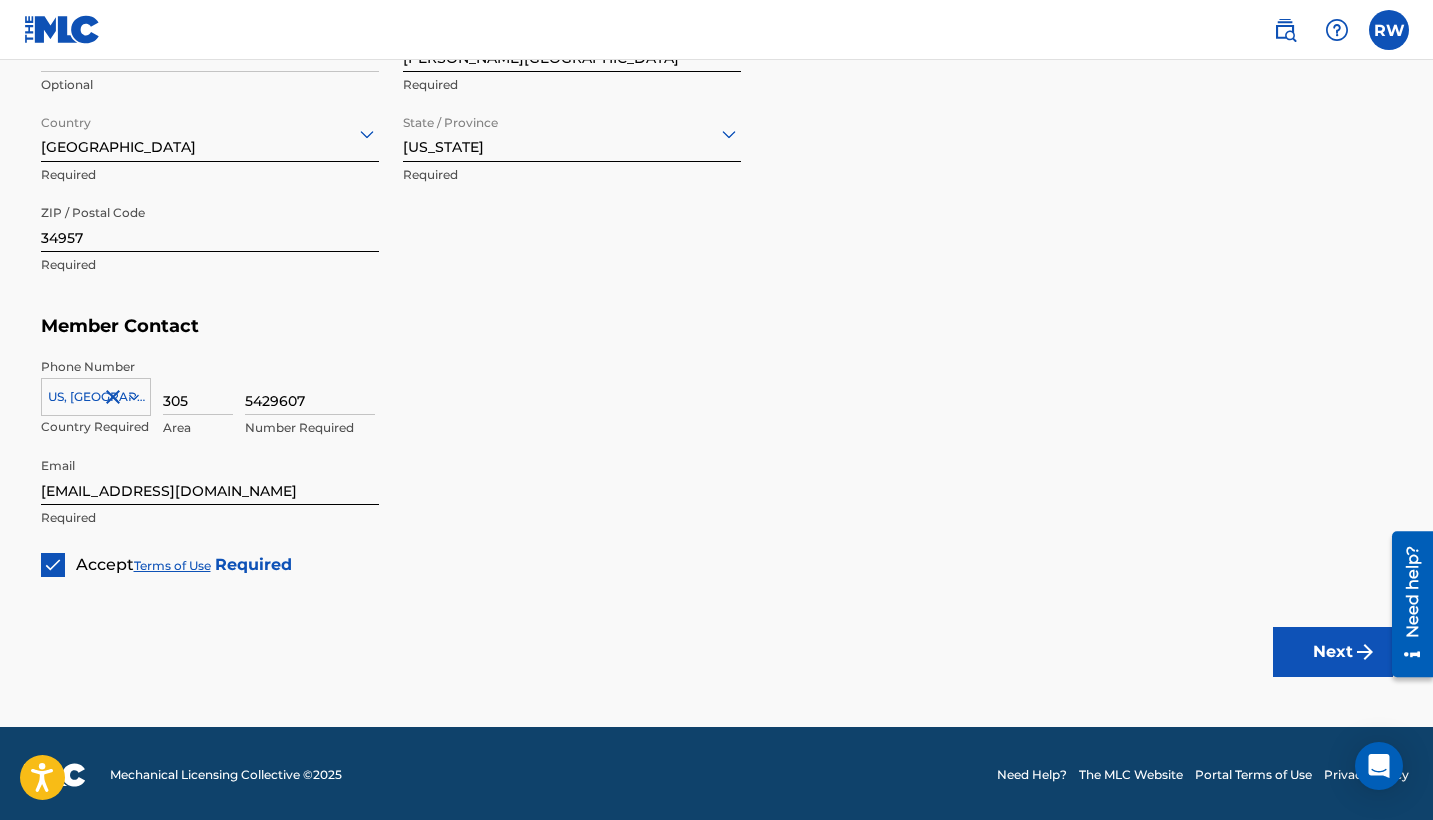 click on "Next" at bounding box center [1333, 652] 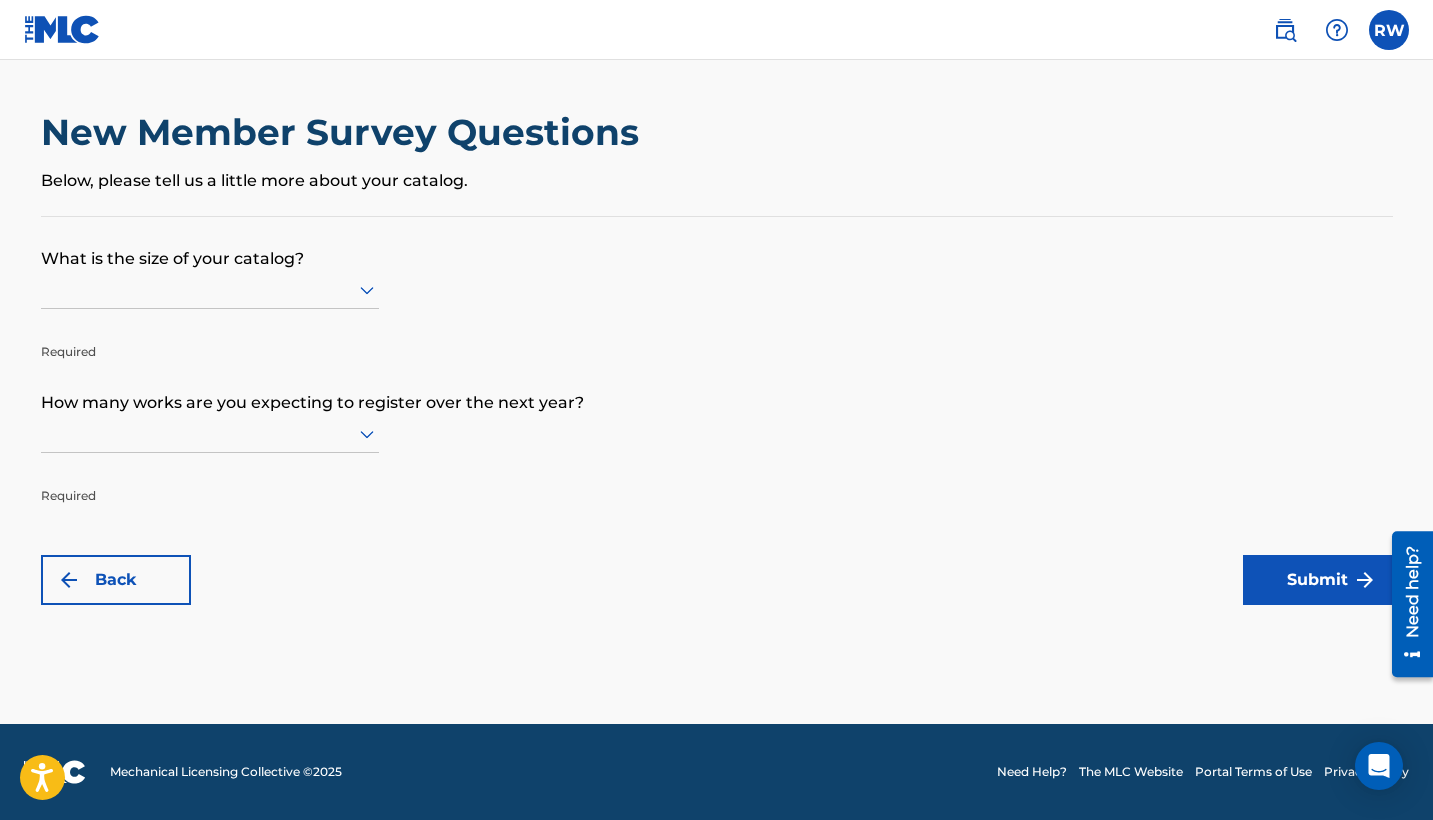 scroll, scrollTop: 0, scrollLeft: 0, axis: both 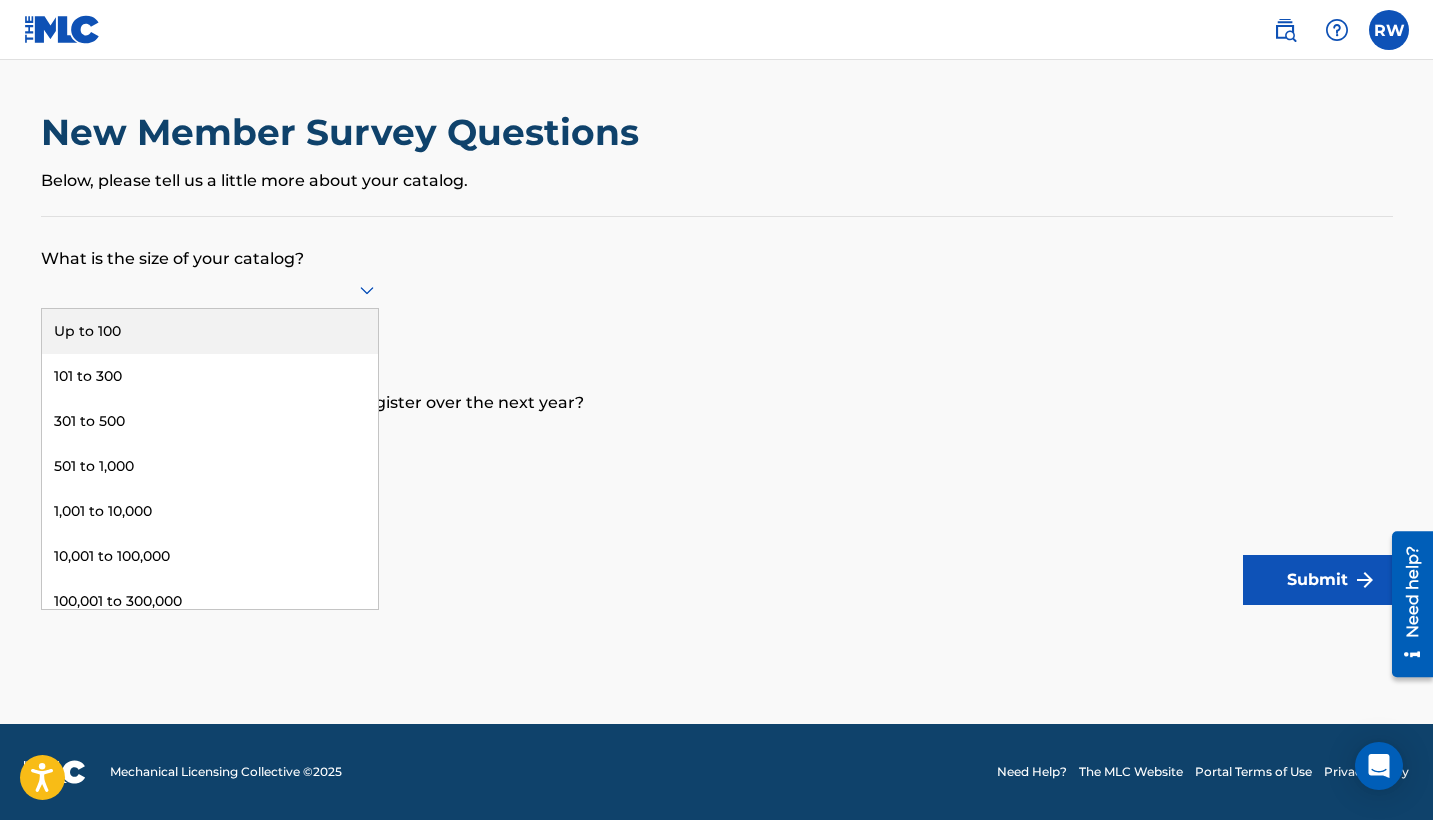 click on "Up to 100" at bounding box center (210, 331) 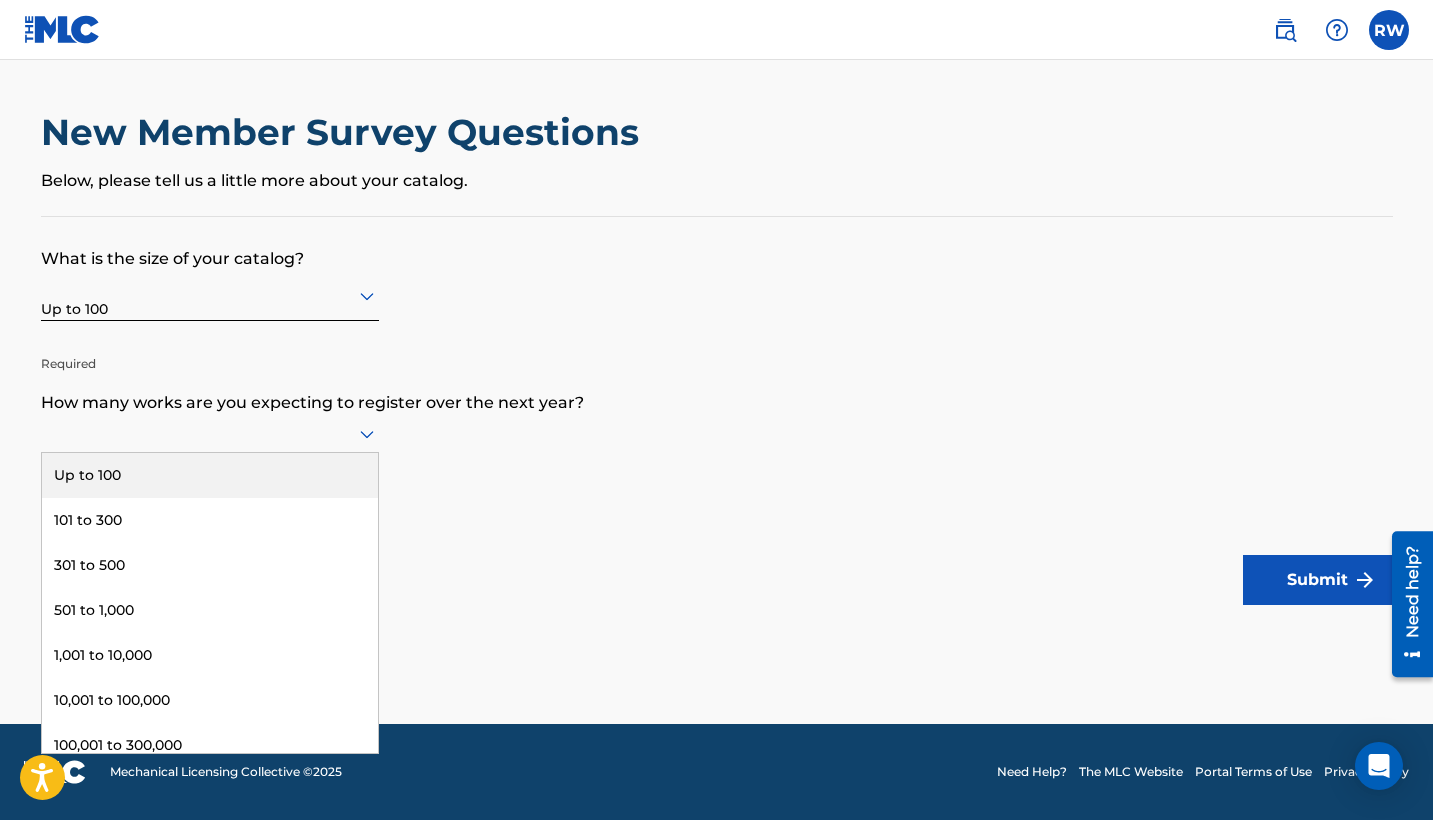 click at bounding box center [210, 433] 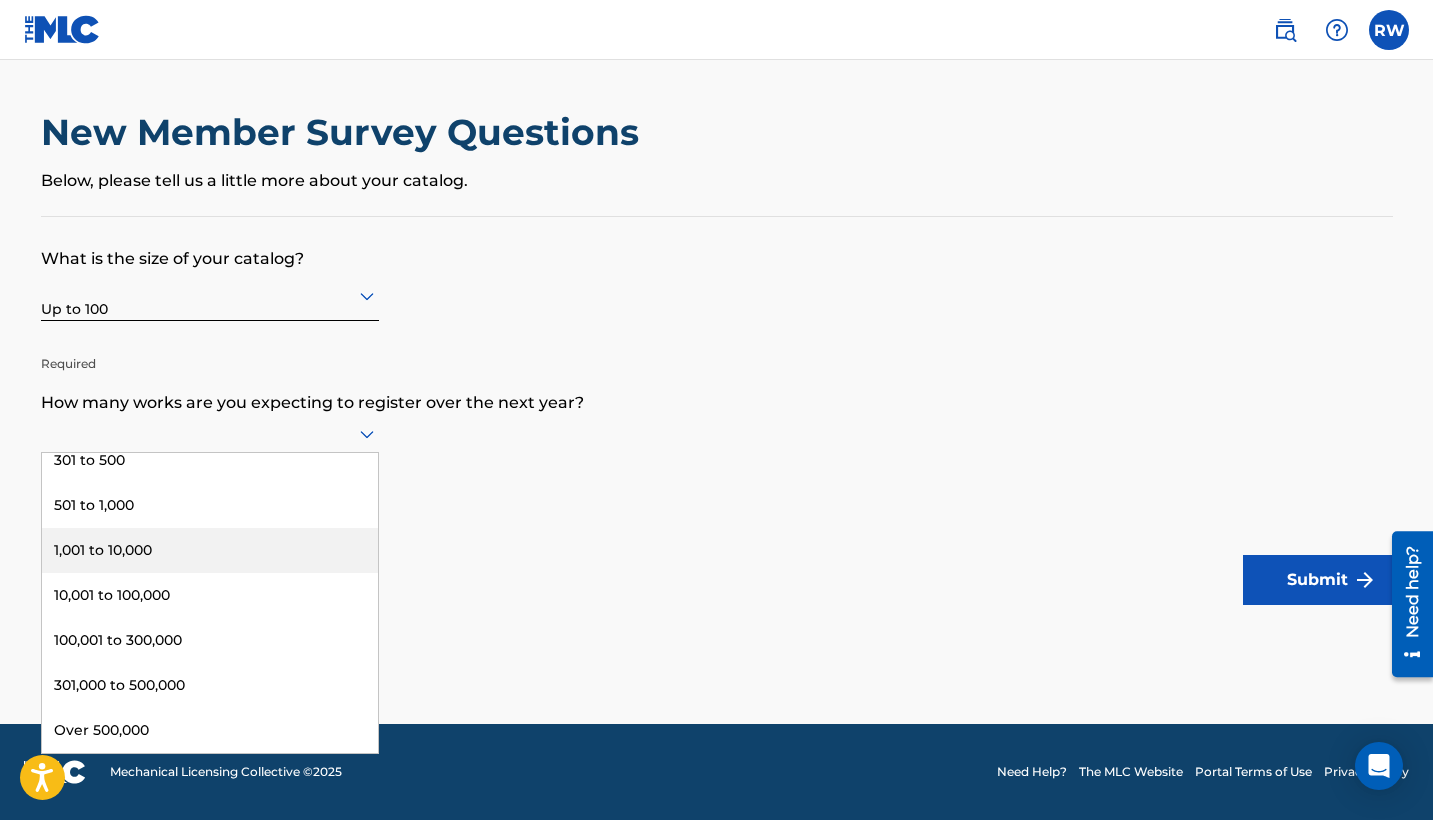 scroll, scrollTop: 0, scrollLeft: 0, axis: both 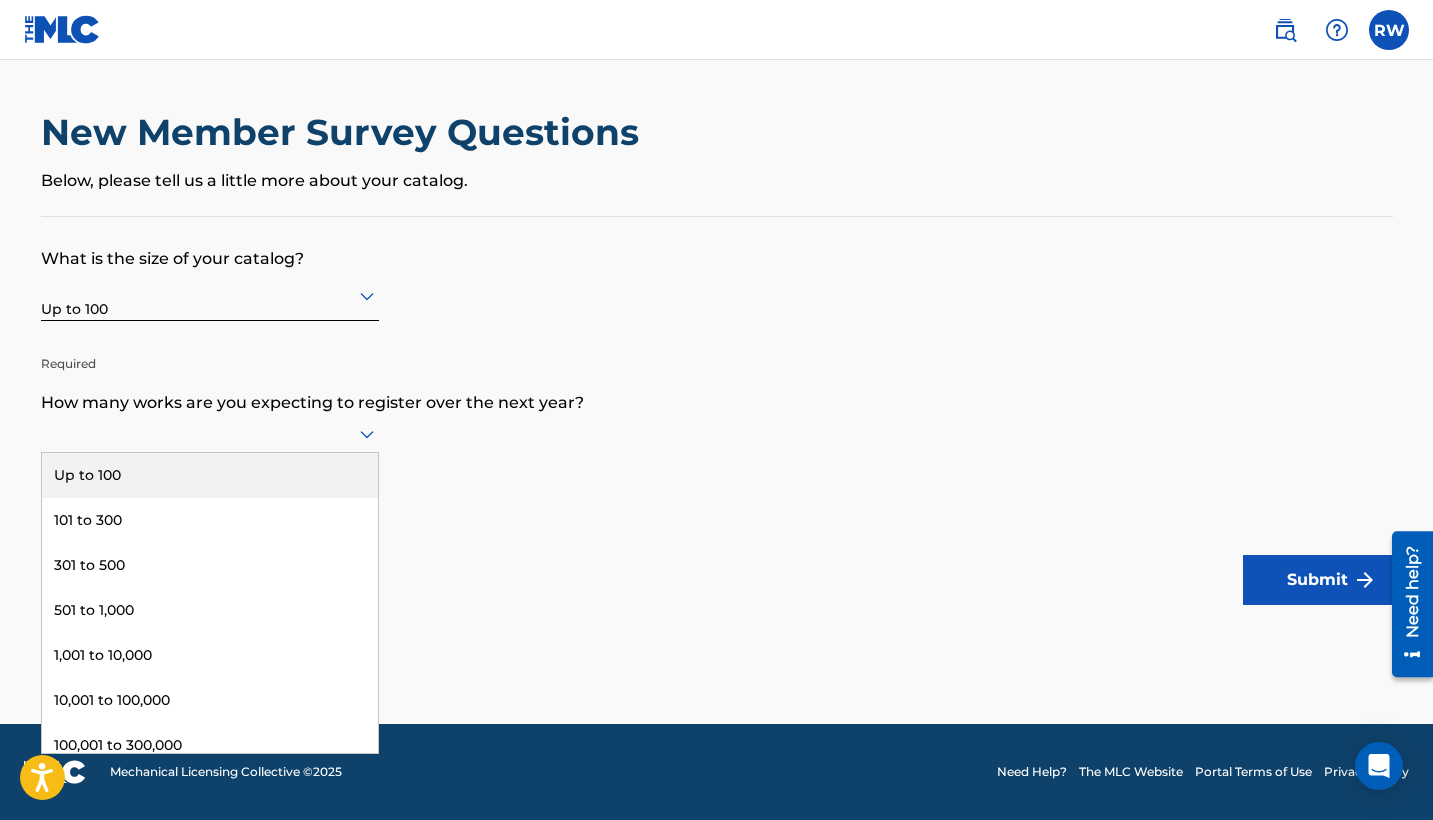 click on "Up to 100" at bounding box center [210, 475] 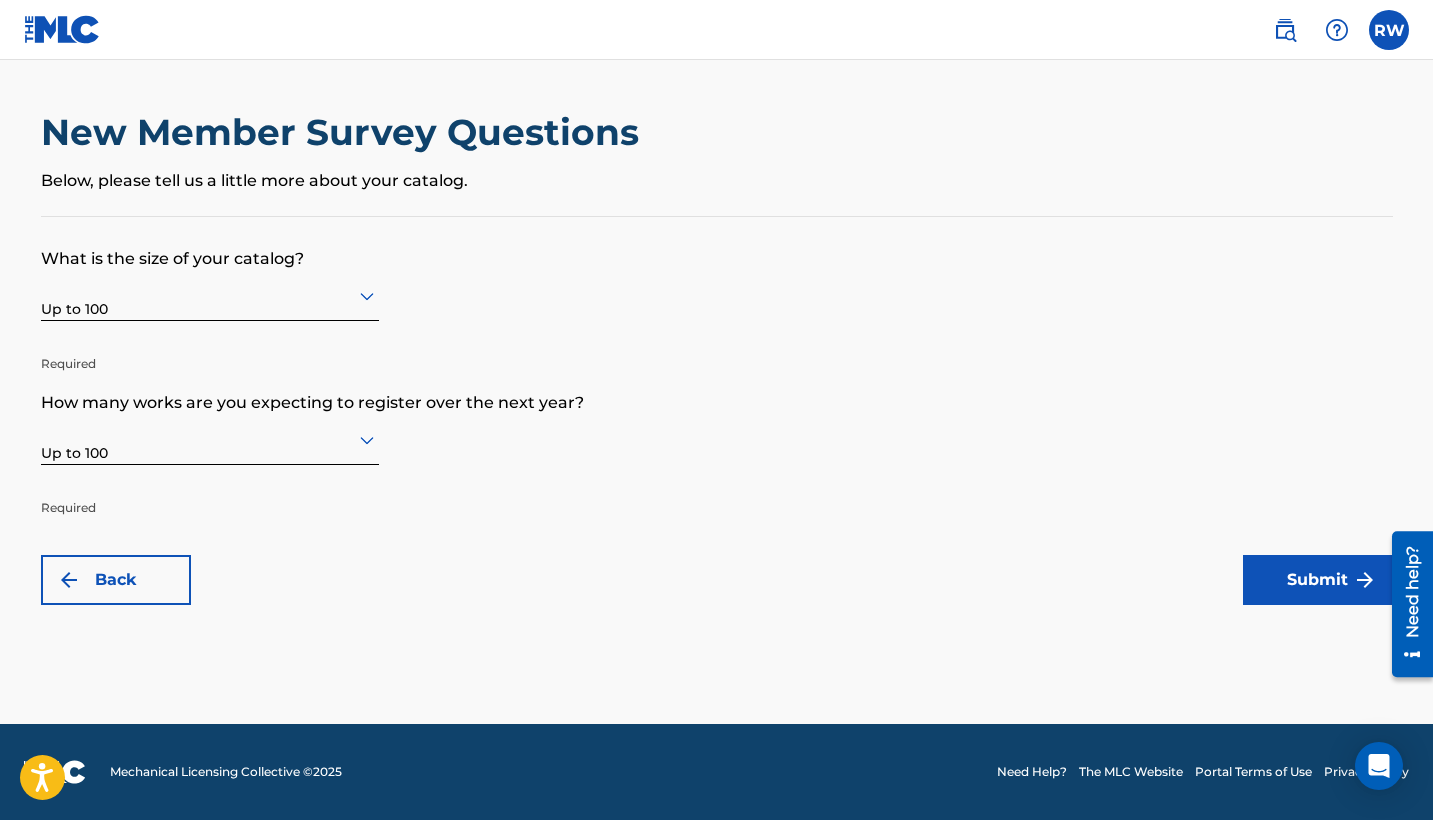 click on "Submit" at bounding box center [1318, 580] 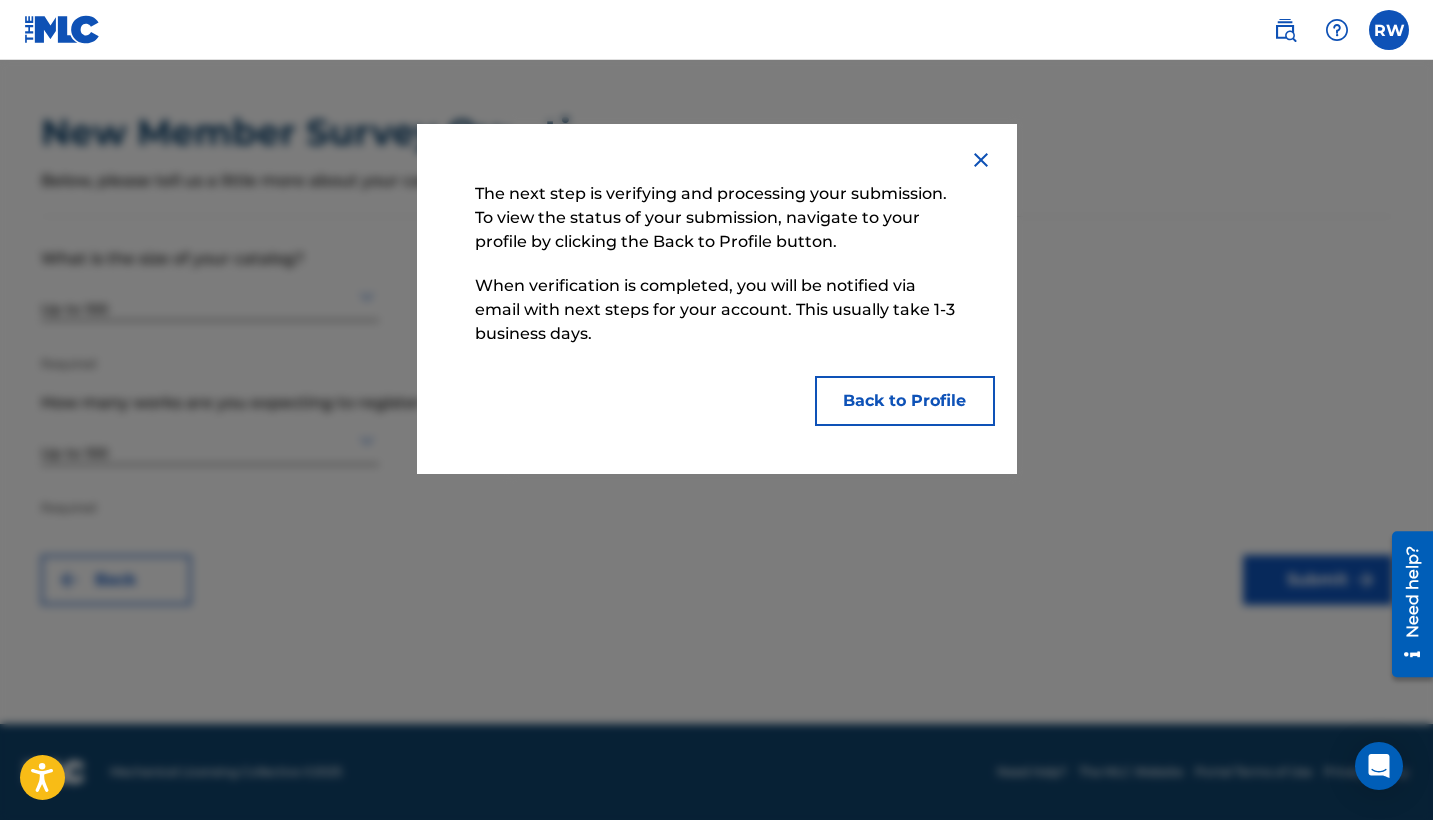 click on "Back to Profile" at bounding box center (905, 401) 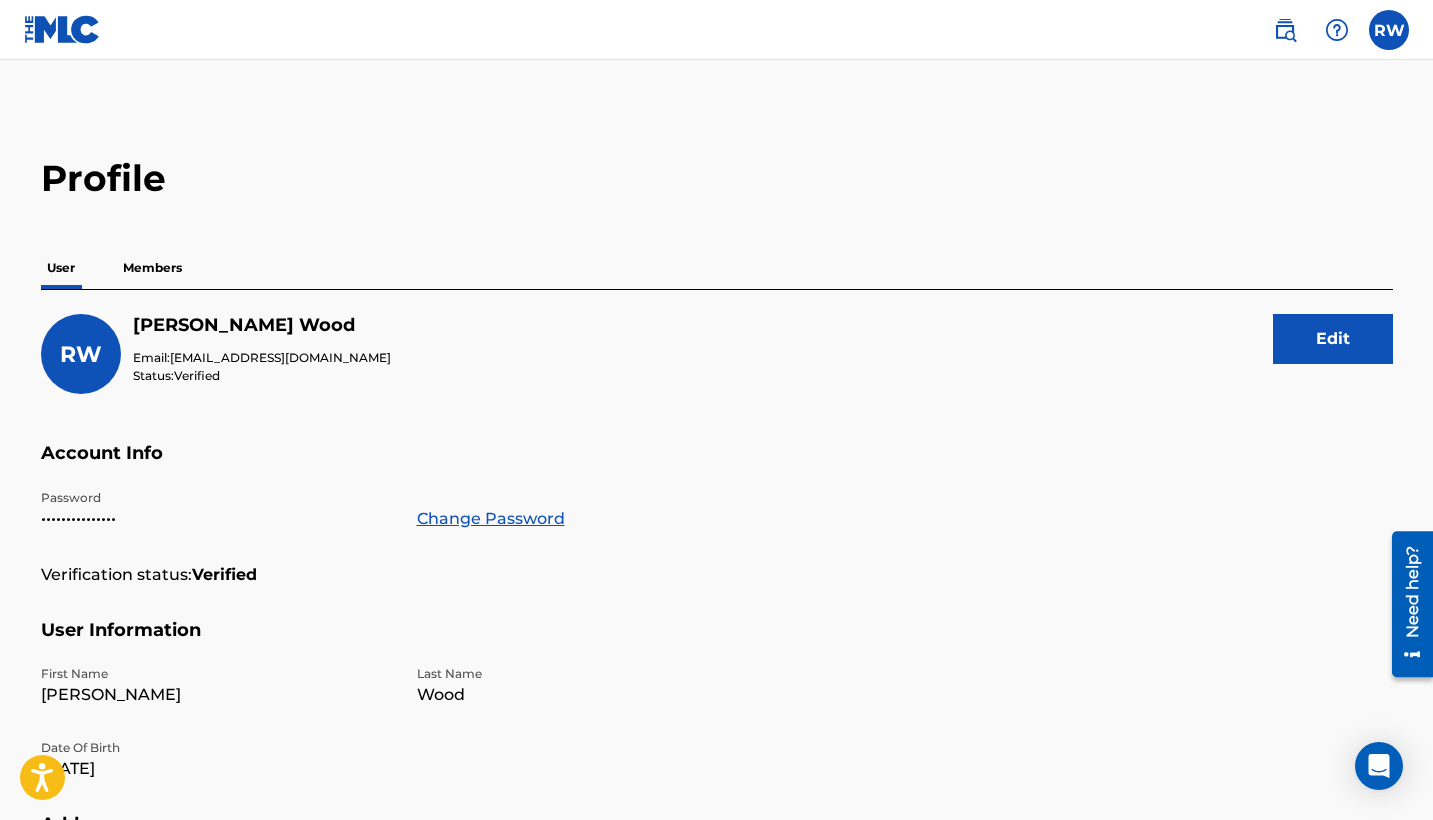scroll, scrollTop: 0, scrollLeft: 0, axis: both 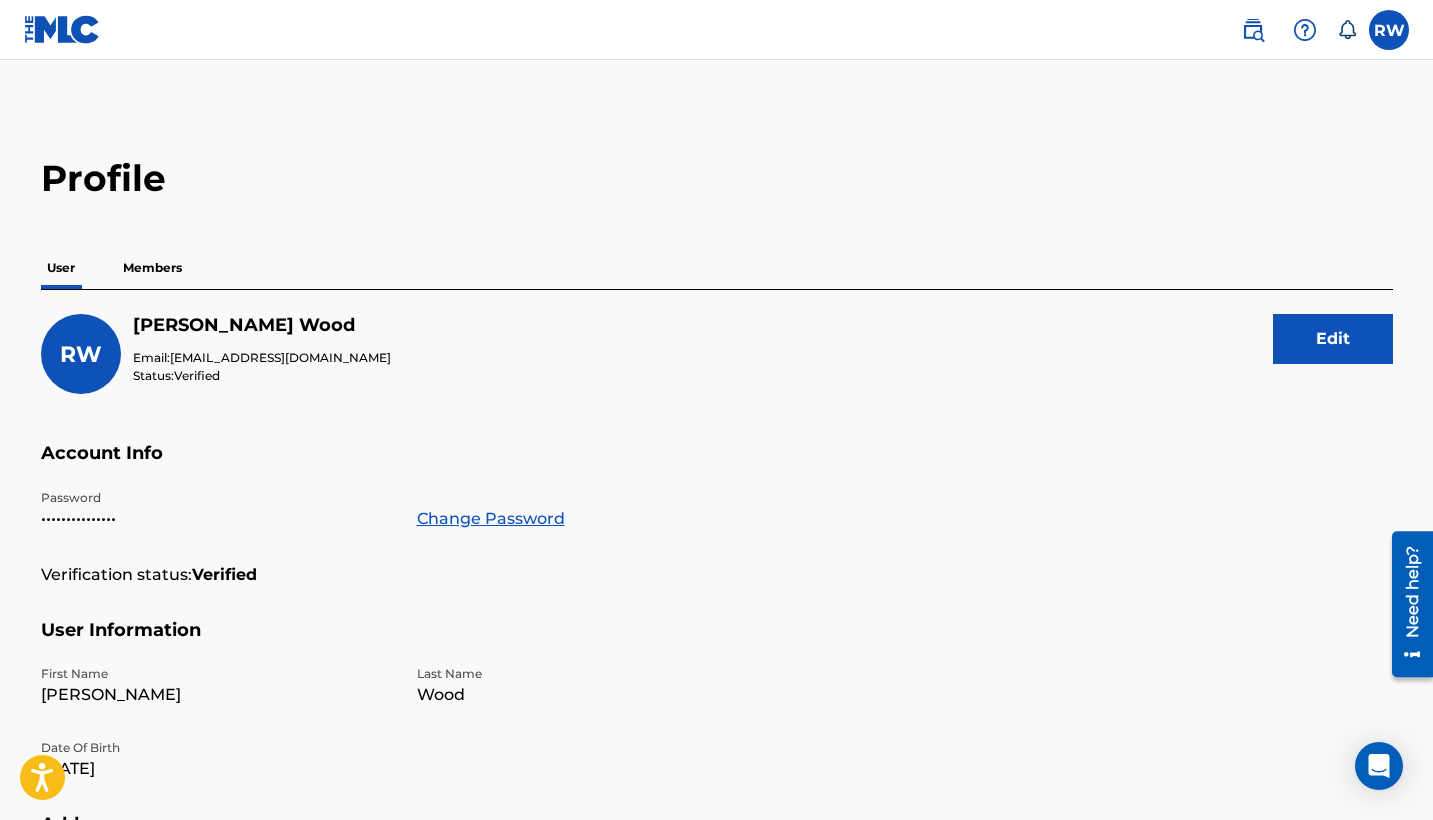 click at bounding box center [1253, 30] 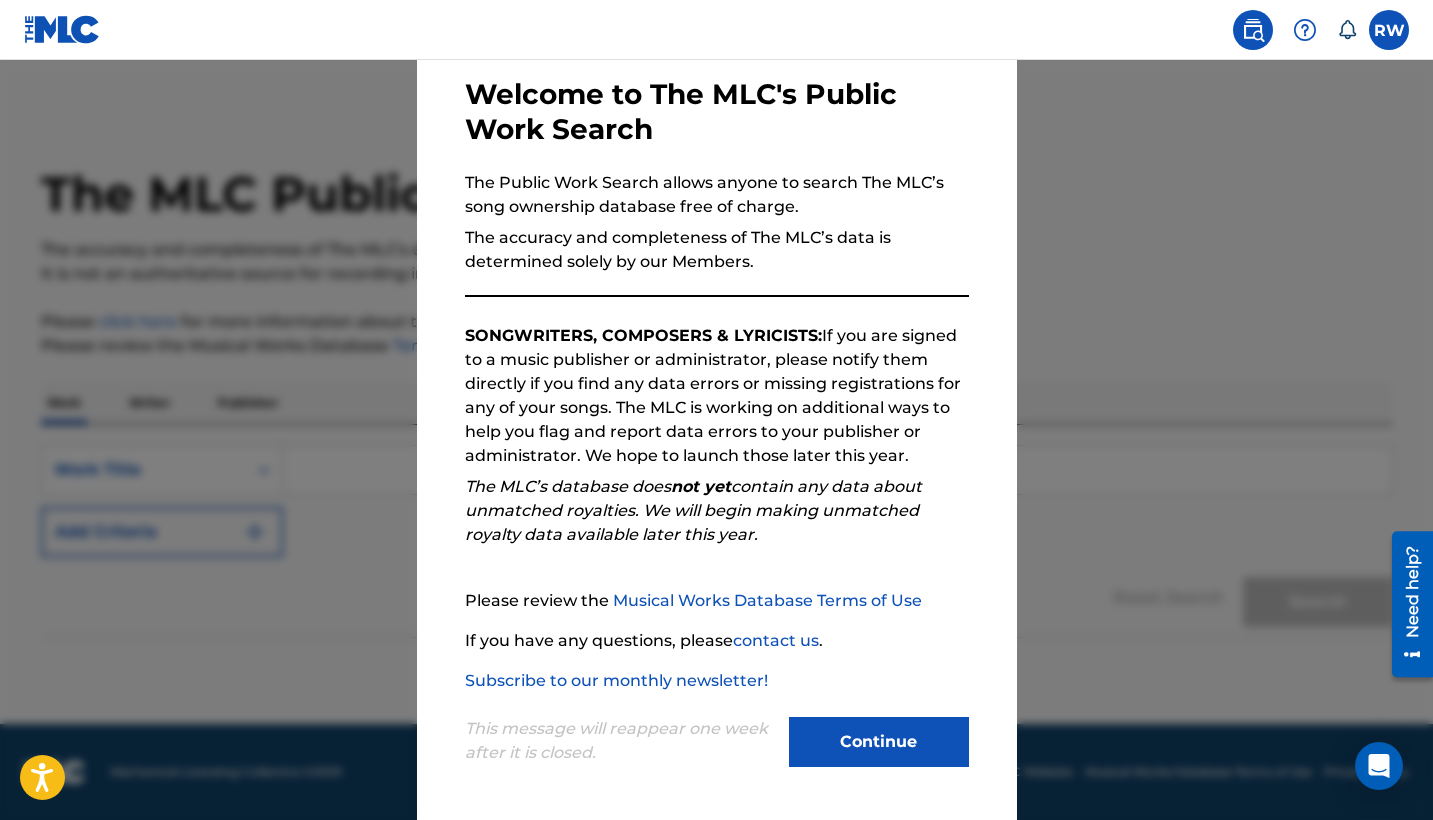 scroll, scrollTop: 95, scrollLeft: 0, axis: vertical 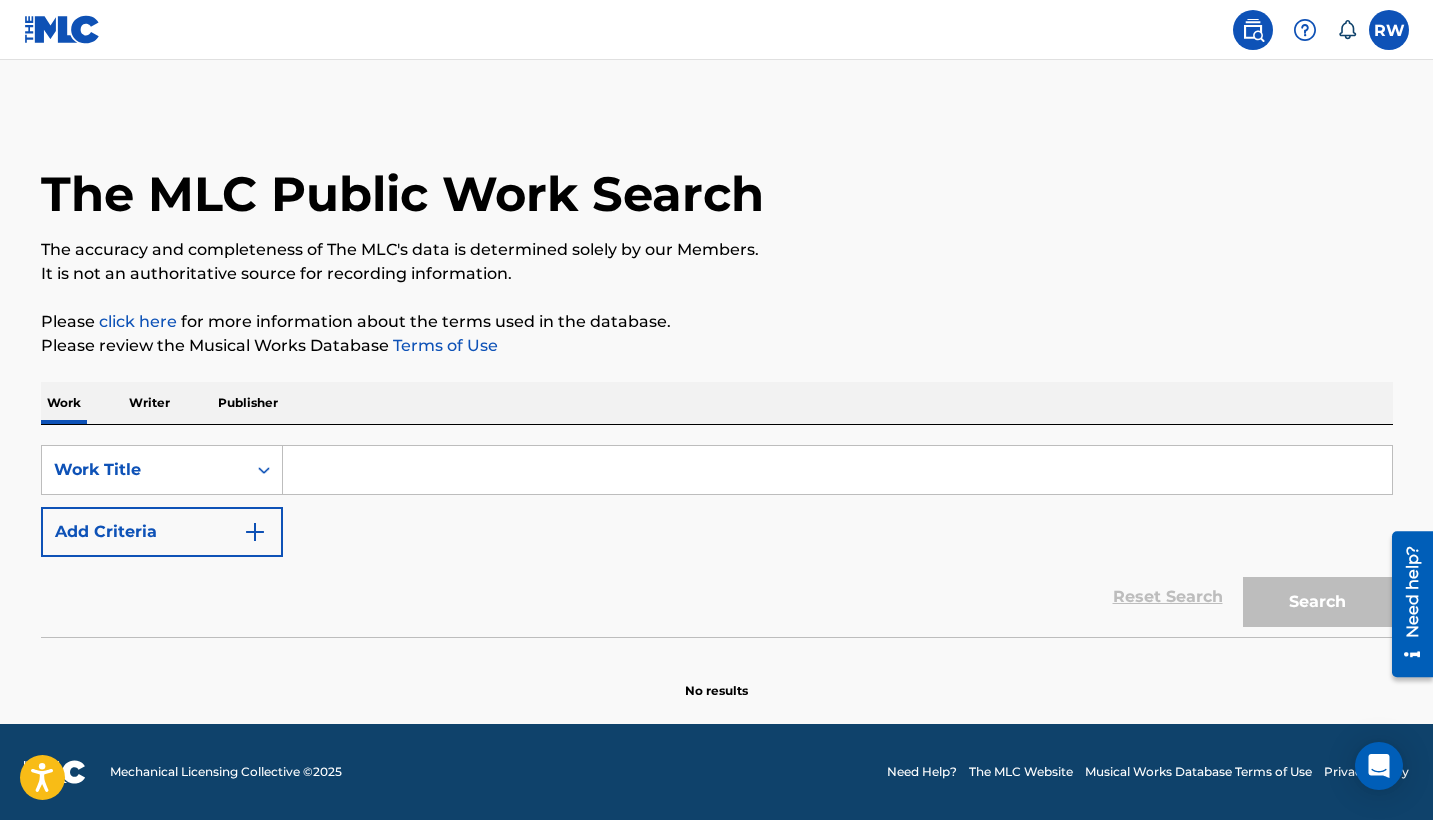 click at bounding box center [1389, 30] 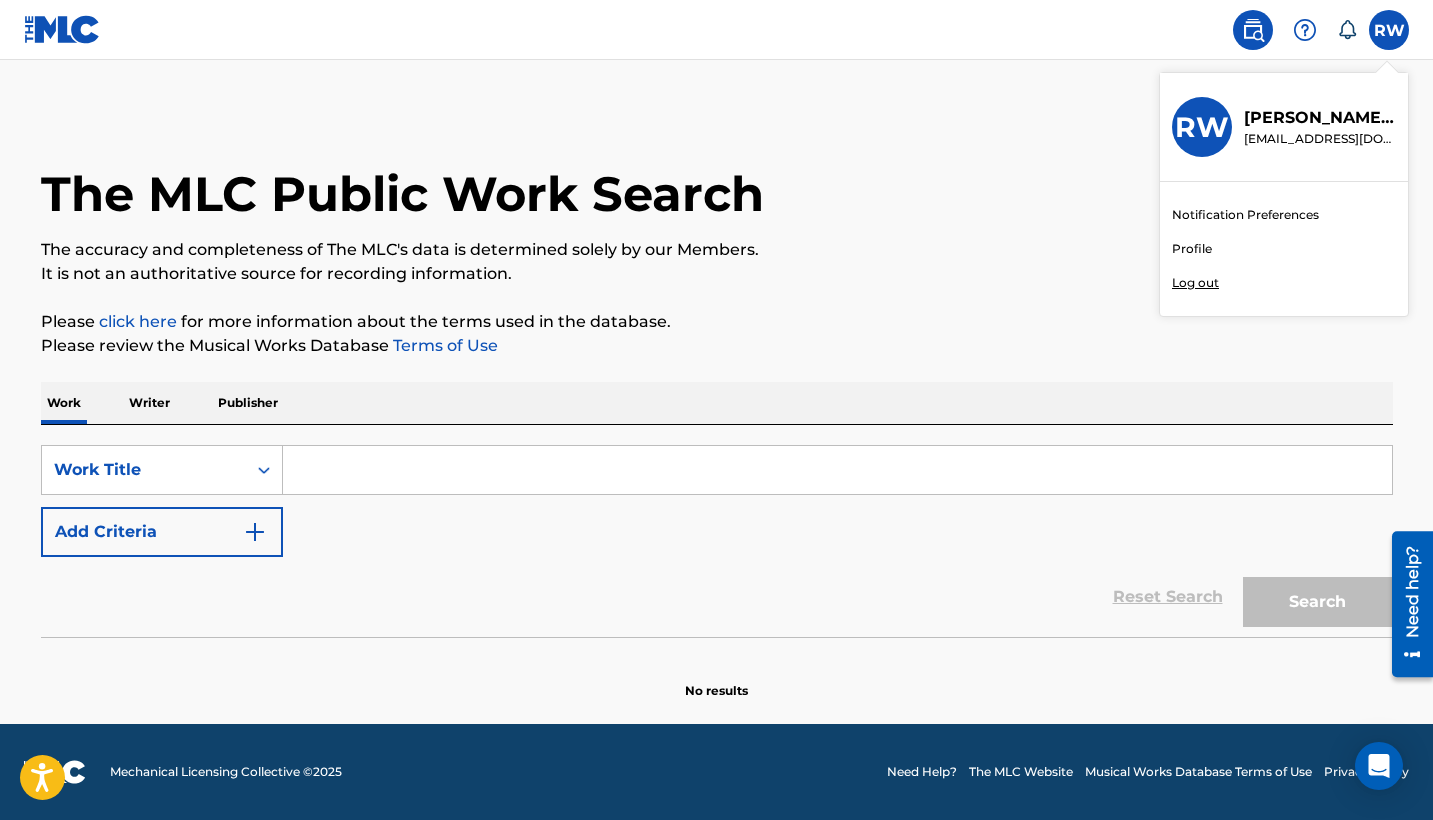 click on "The accuracy and completeness of The MLC's data is determined solely by our Members." at bounding box center [717, 250] 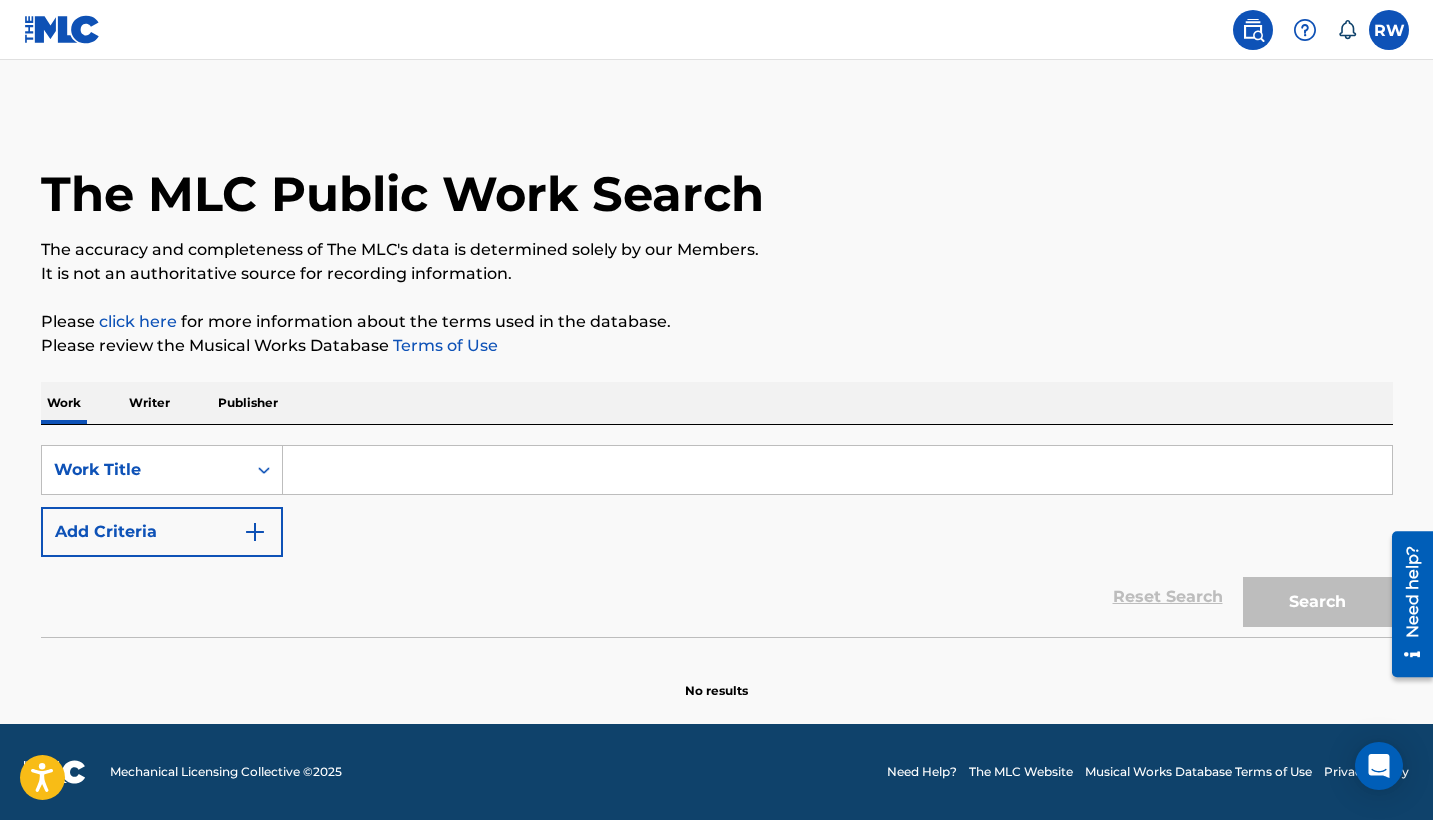 click at bounding box center (62, 29) 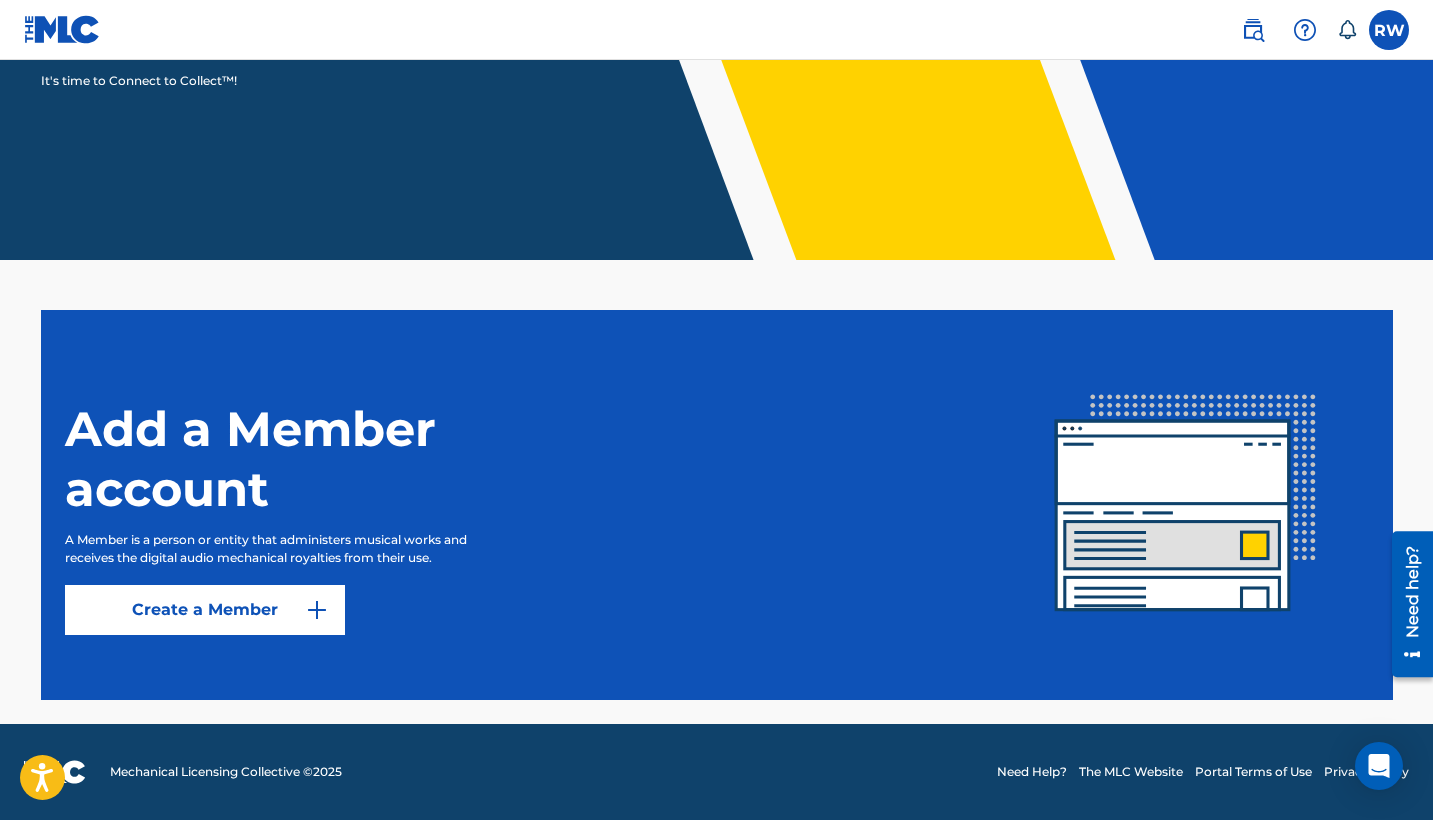 scroll, scrollTop: 326, scrollLeft: 0, axis: vertical 